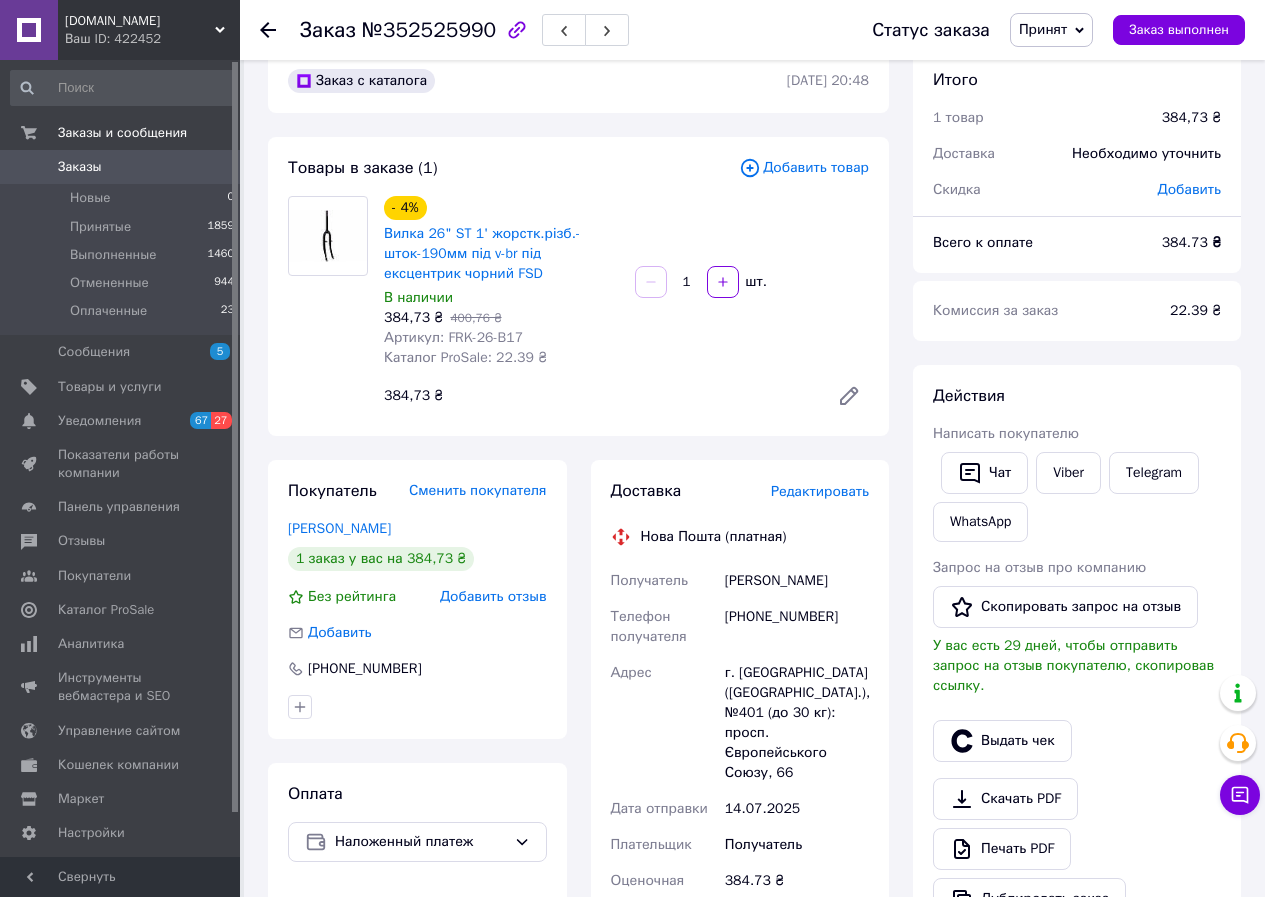 scroll, scrollTop: 0, scrollLeft: 0, axis: both 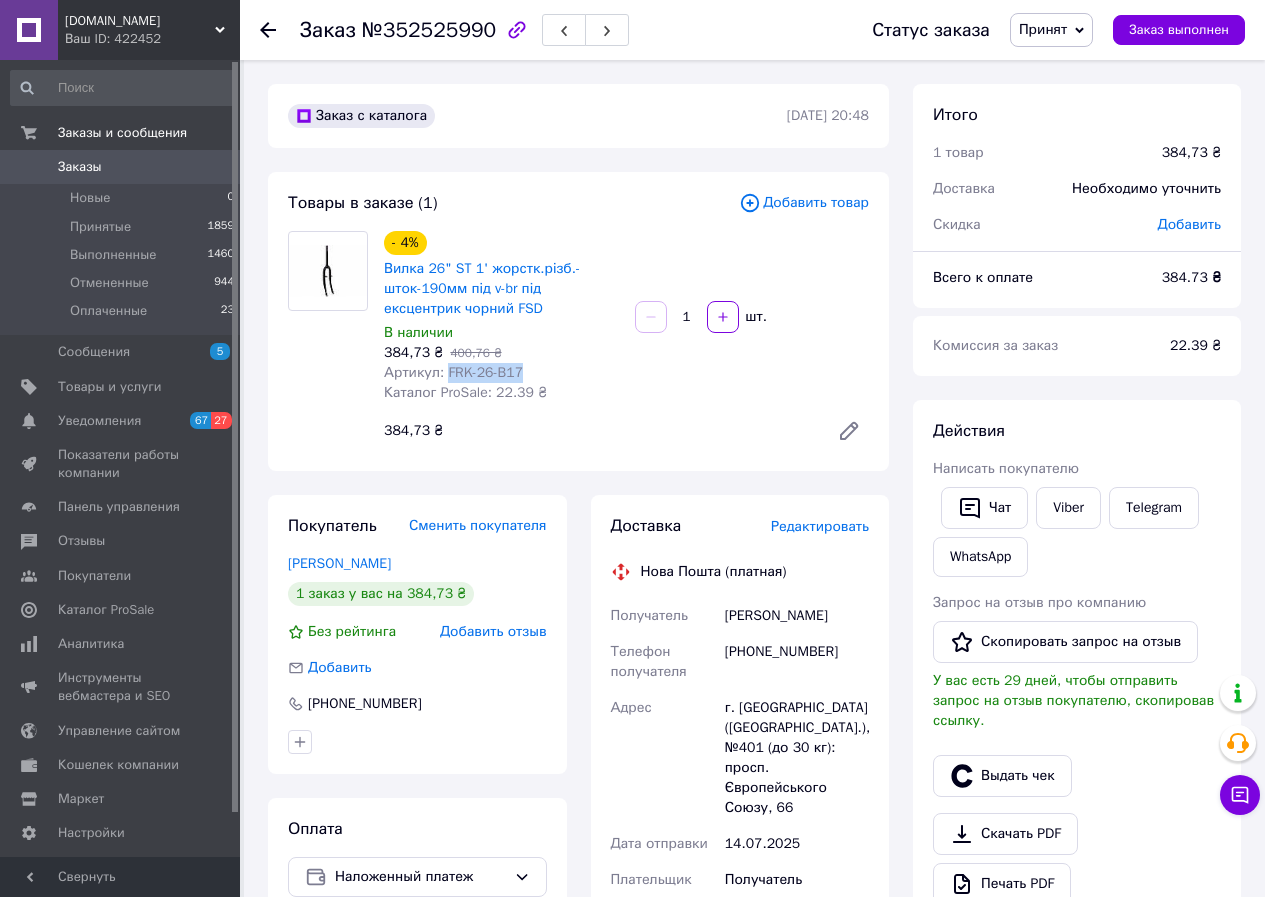 drag, startPoint x: 528, startPoint y: 370, endPoint x: 446, endPoint y: 379, distance: 82.492424 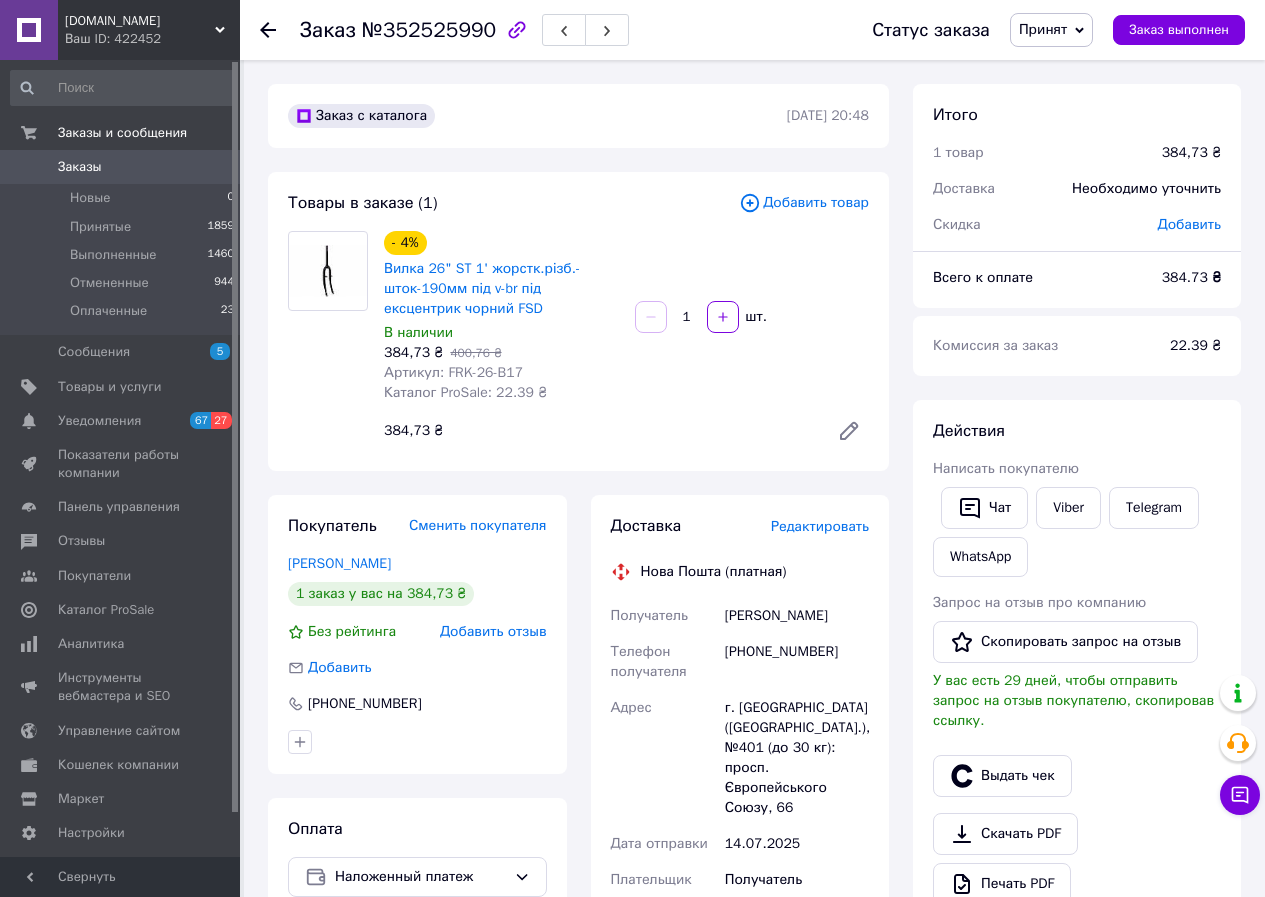 click on "- 4% Вилка 26" ST 1' жорстк.різб.-шток-190мм під v-br під ексцентрик чорний FSD В наличии 384,73 ₴   400,76 ₴ Артикул: FRK-26-B17 Каталог ProSale: 22.39 ₴  1   шт. 384,73 ₴" at bounding box center [626, 341] 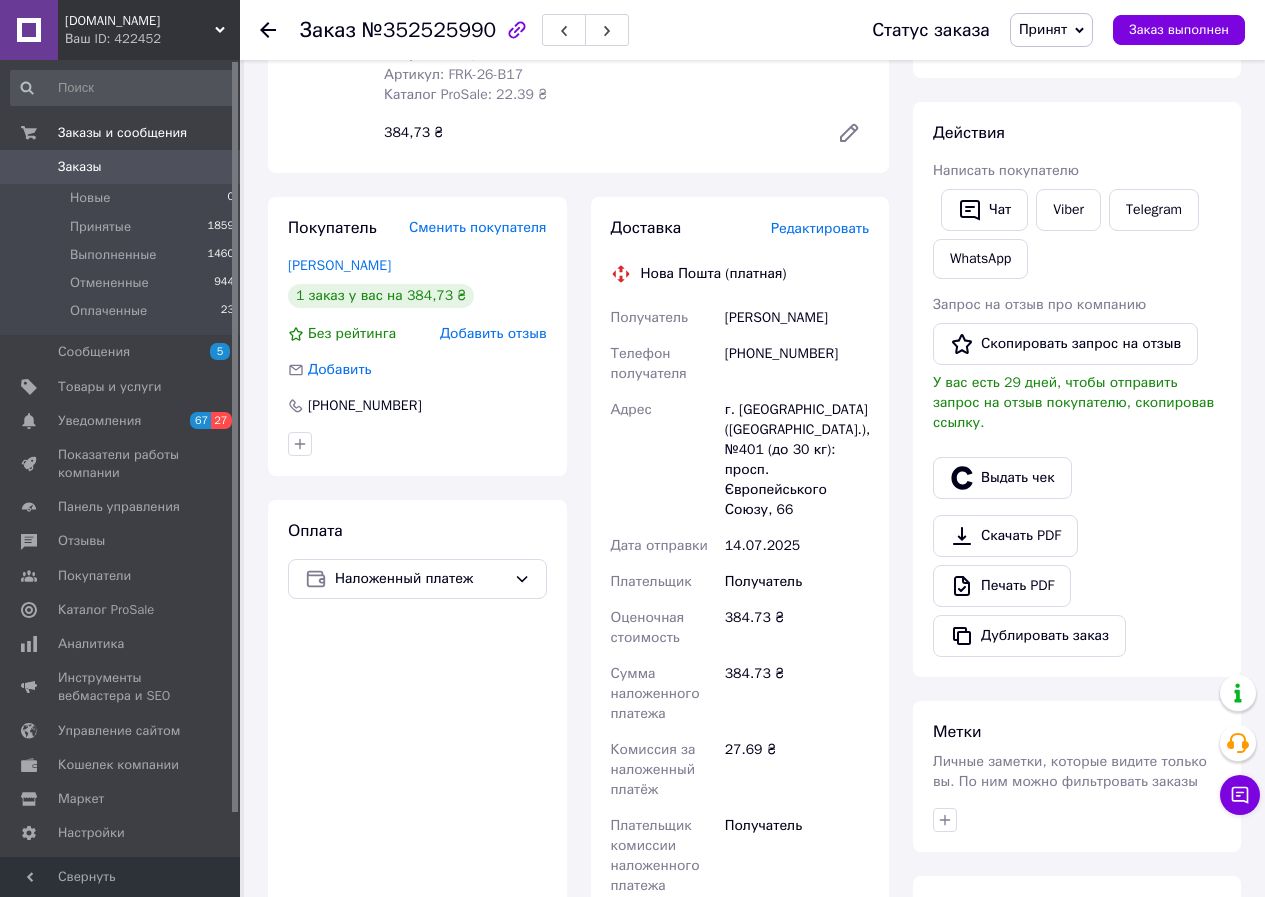 scroll, scrollTop: 300, scrollLeft: 0, axis: vertical 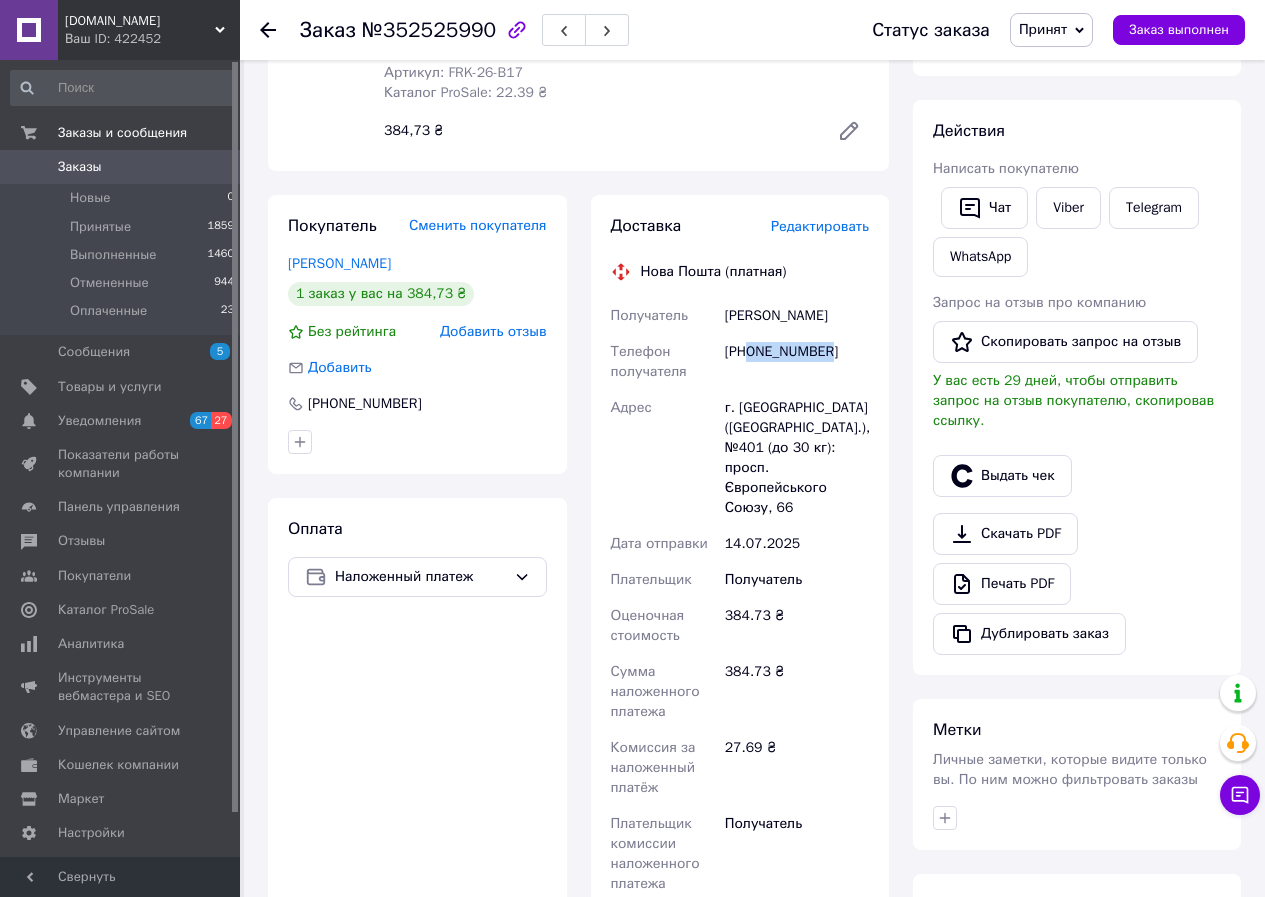 drag, startPoint x: 749, startPoint y: 350, endPoint x: 843, endPoint y: 362, distance: 94.76286 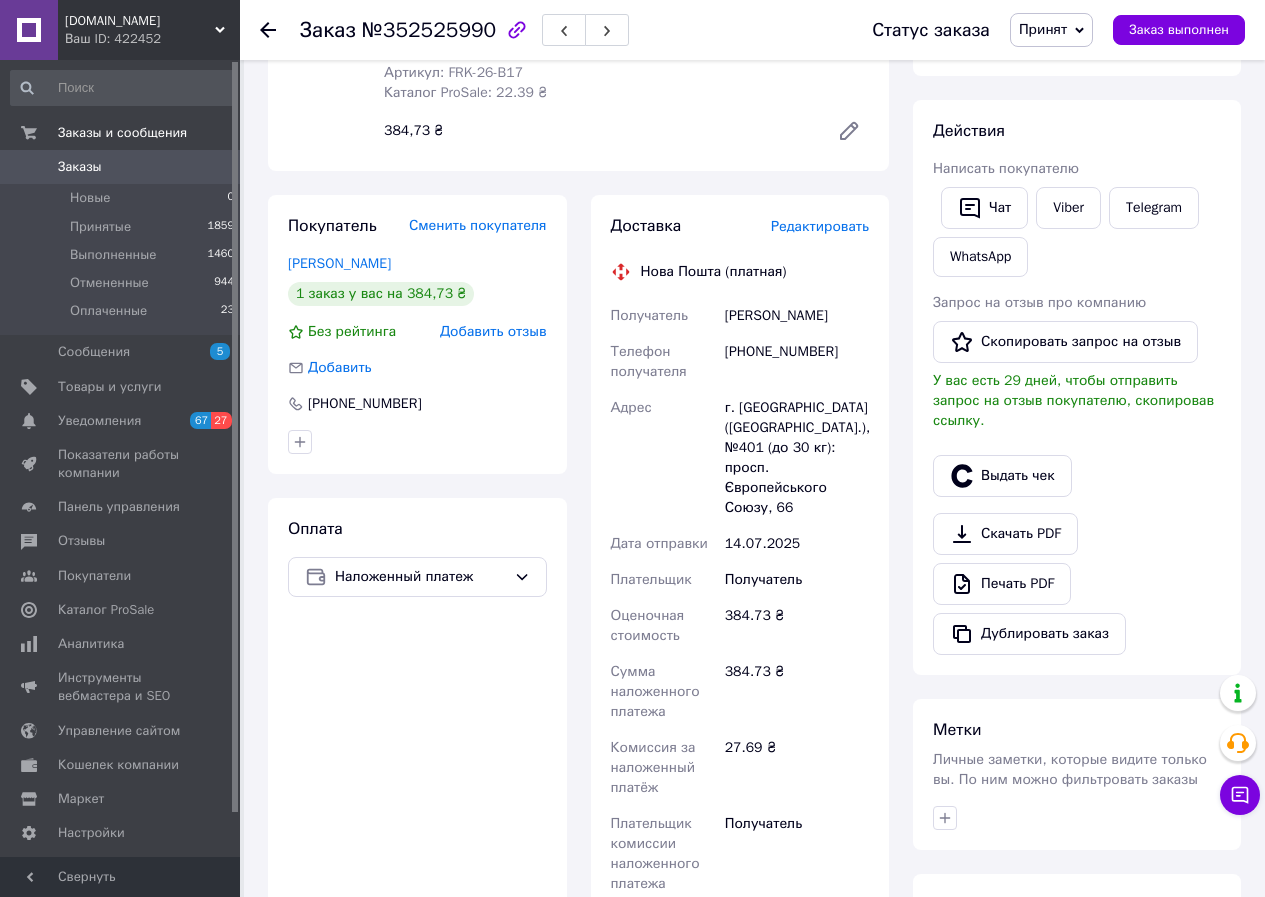 click on "Оплата Наложенный платеж" at bounding box center [417, 806] 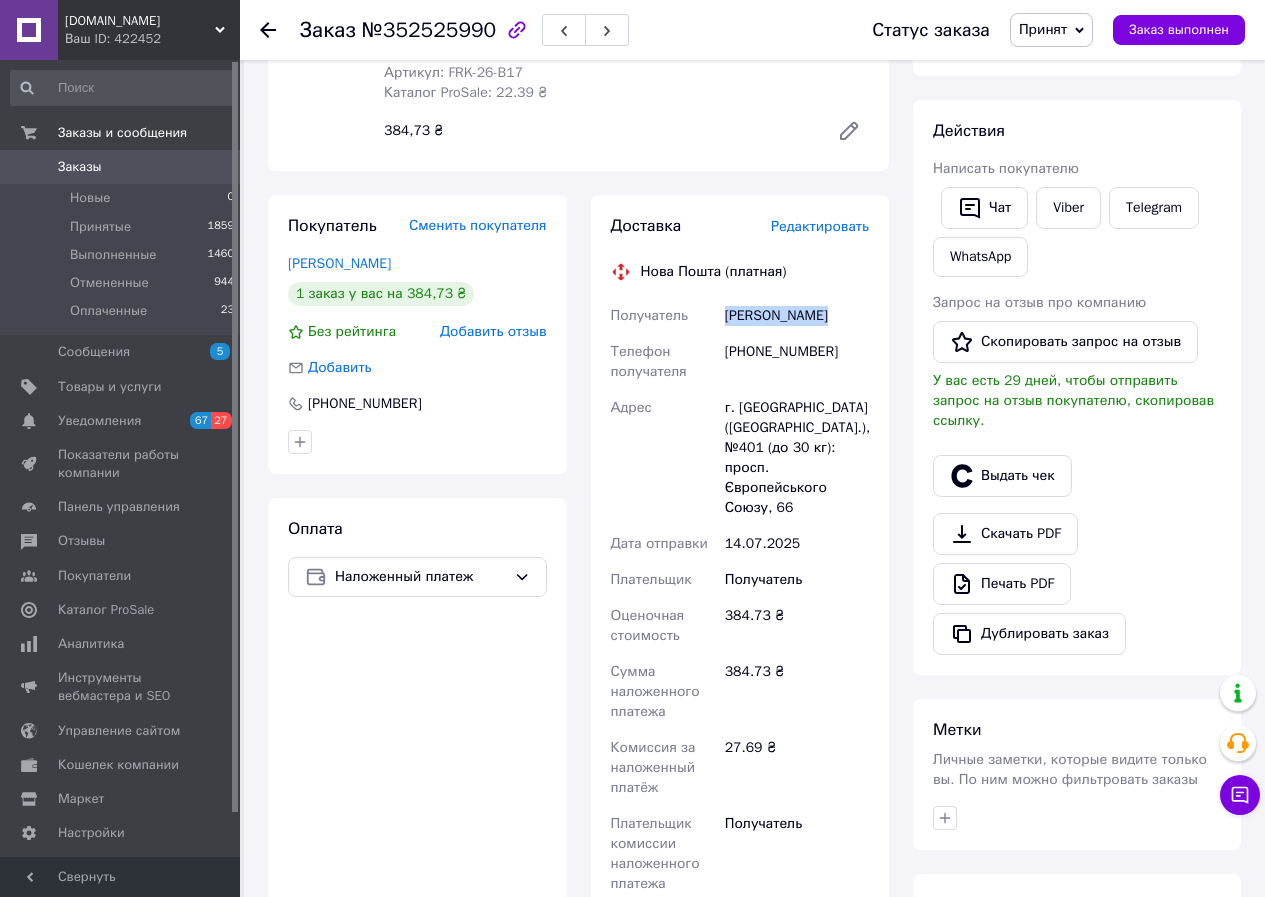drag, startPoint x: 725, startPoint y: 314, endPoint x: 847, endPoint y: 319, distance: 122.10242 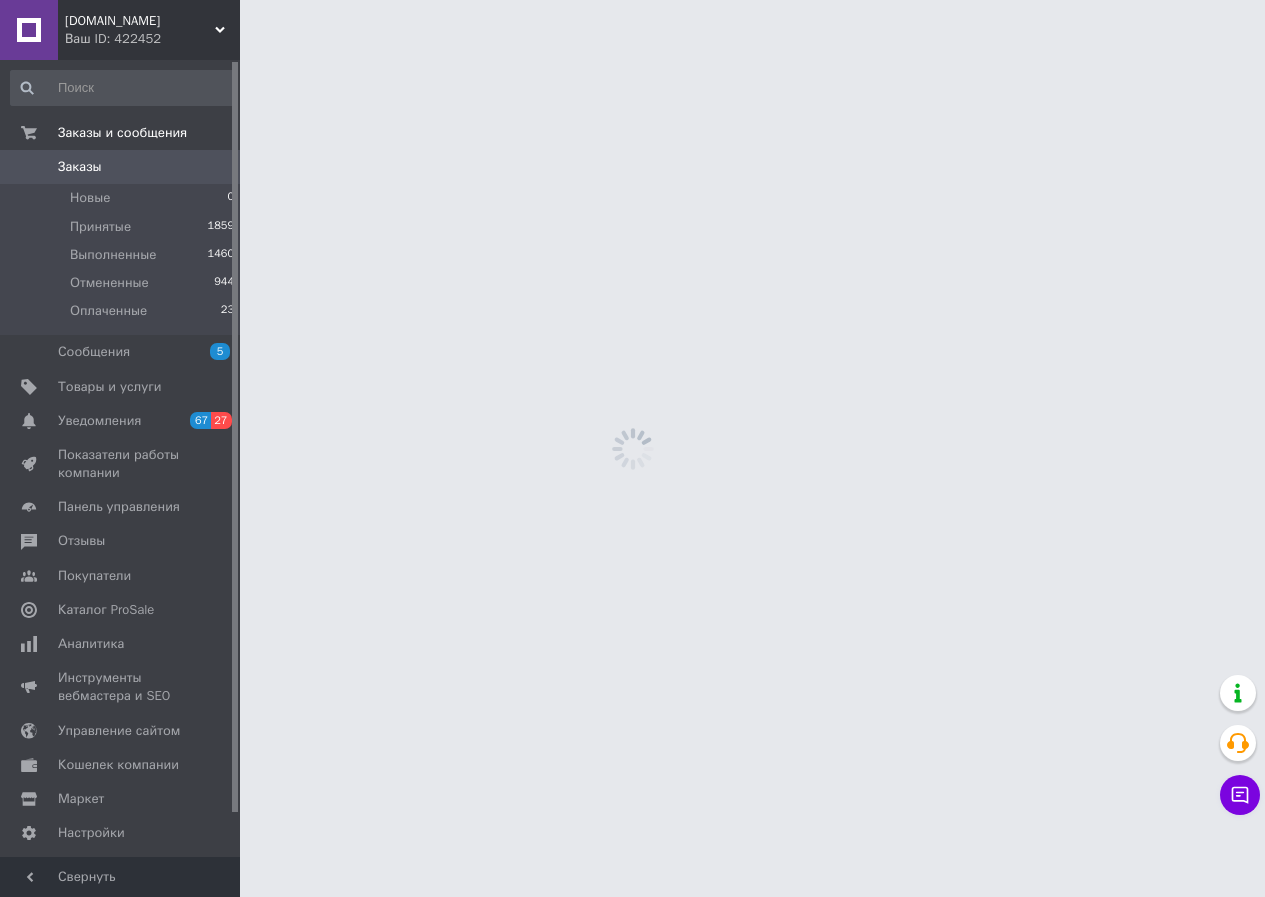 scroll, scrollTop: 0, scrollLeft: 0, axis: both 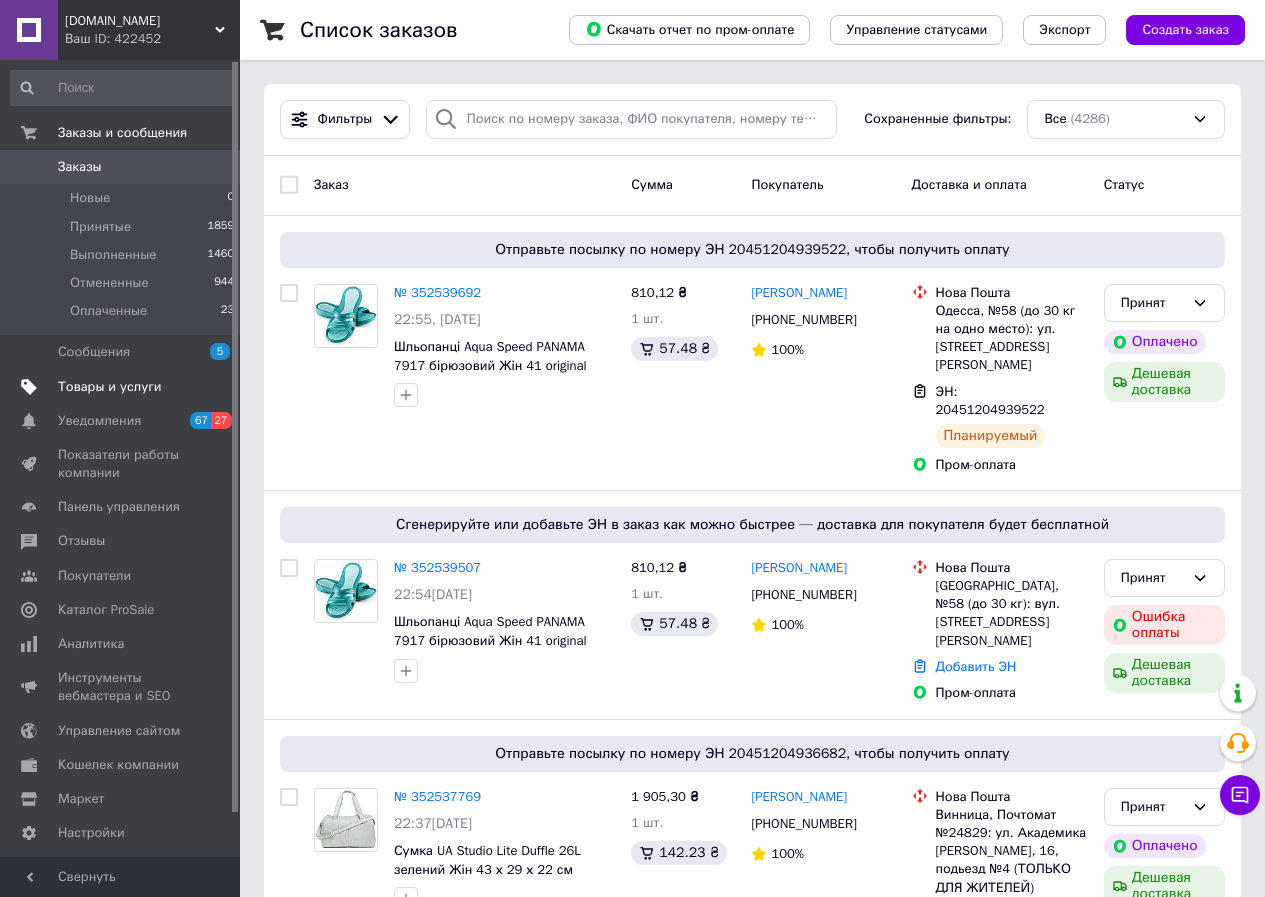 click on "Товары и услуги" at bounding box center (110, 387) 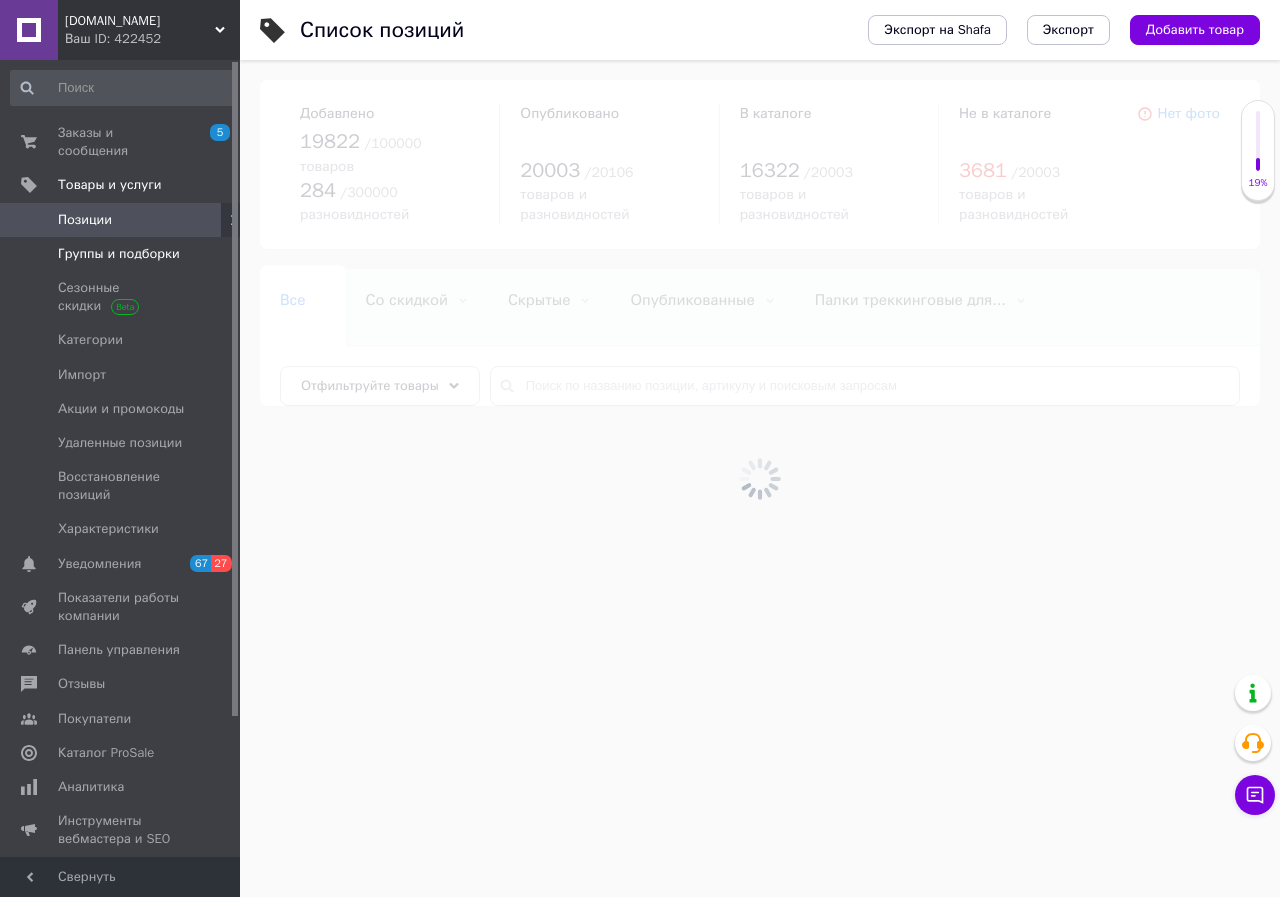 click on "Группы и подборки" at bounding box center (123, 254) 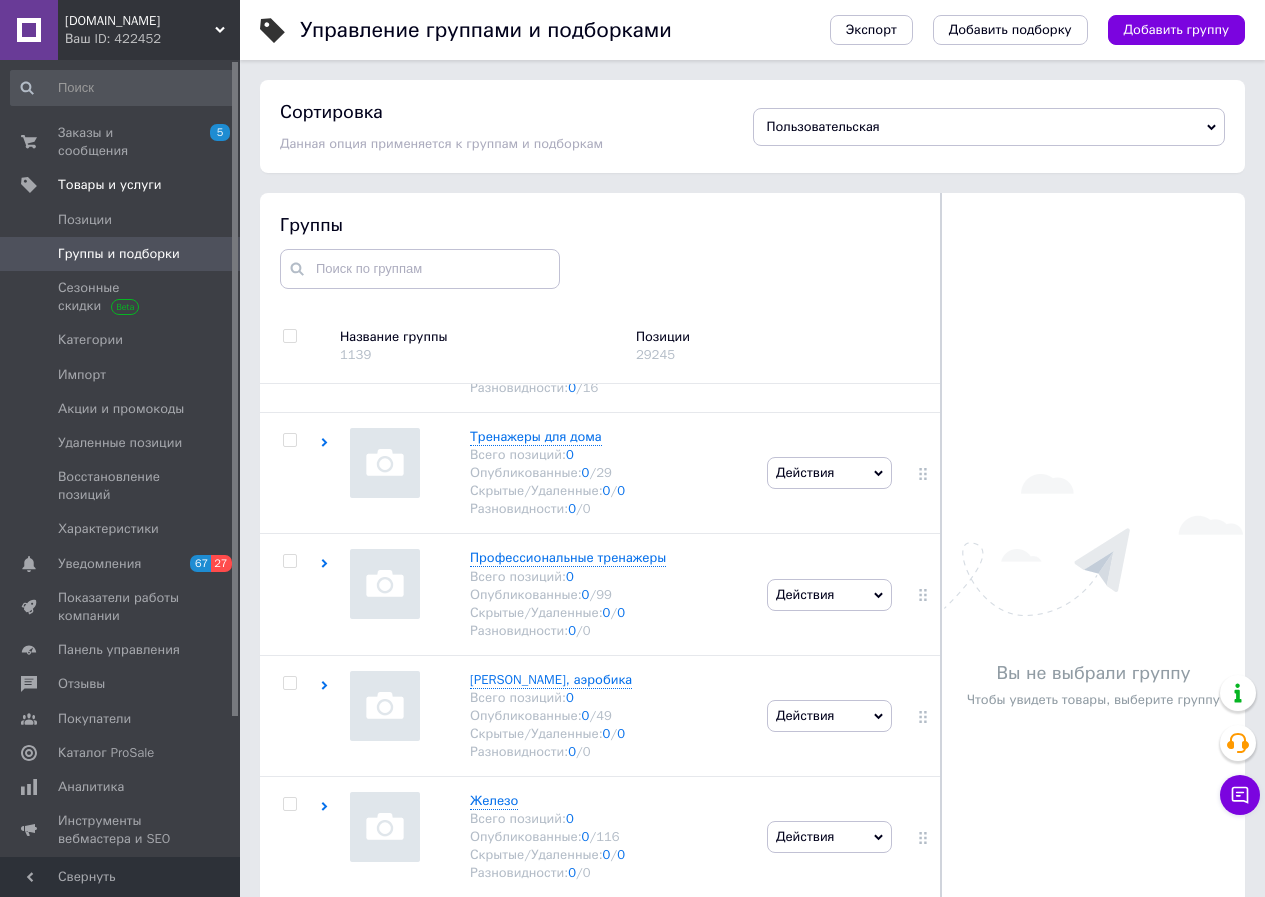 scroll, scrollTop: 14817, scrollLeft: 0, axis: vertical 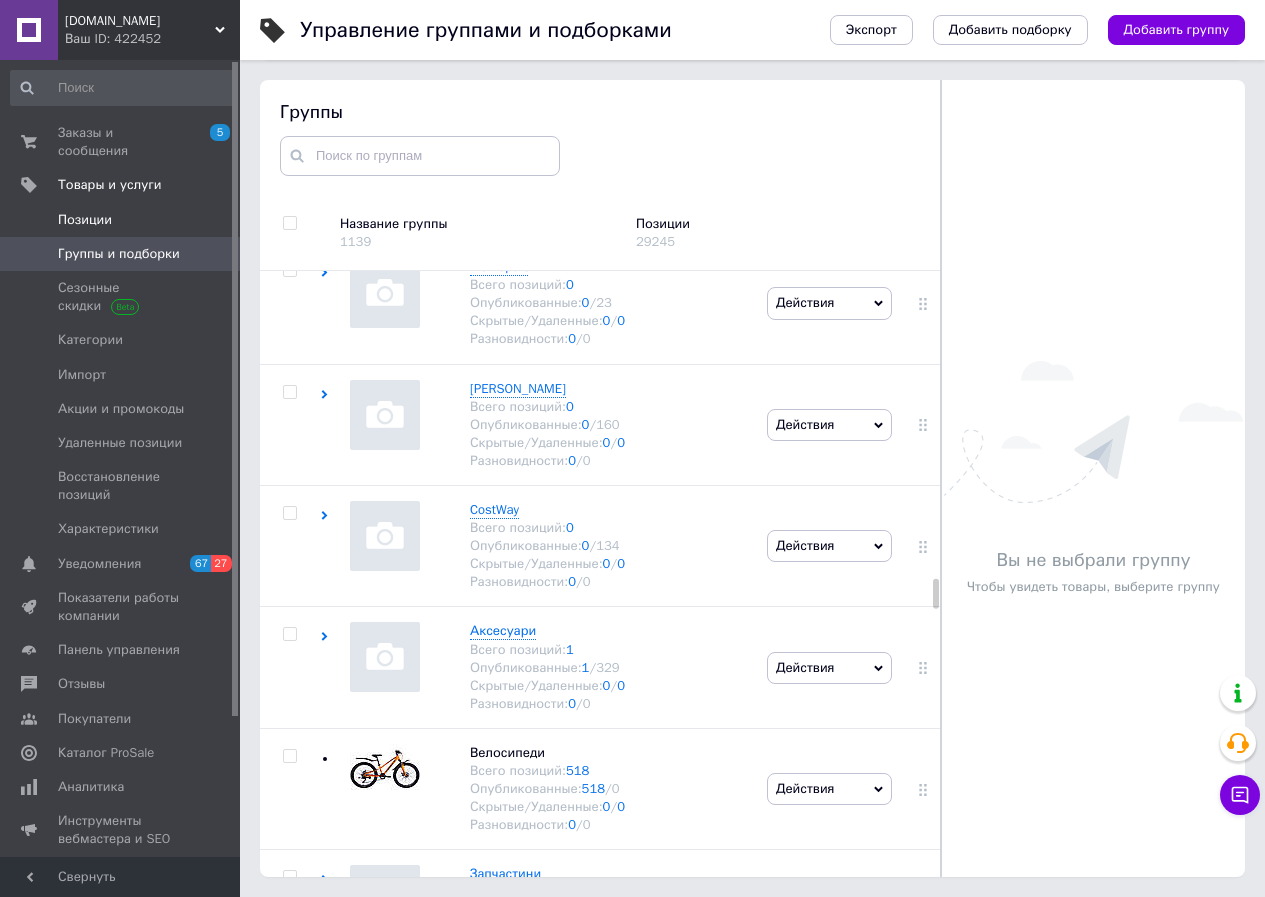 click on "Позиции" at bounding box center (123, 220) 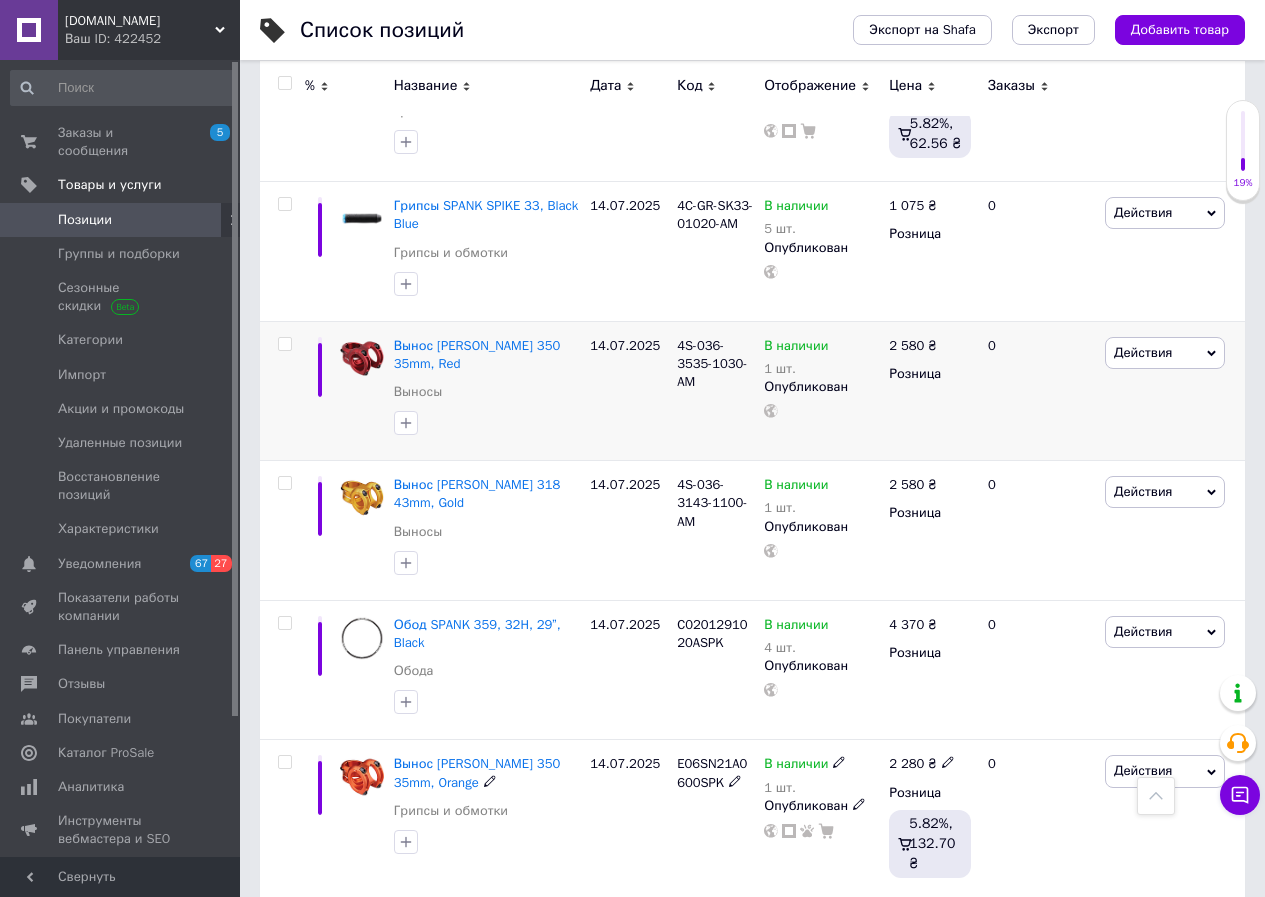 scroll, scrollTop: 3500, scrollLeft: 0, axis: vertical 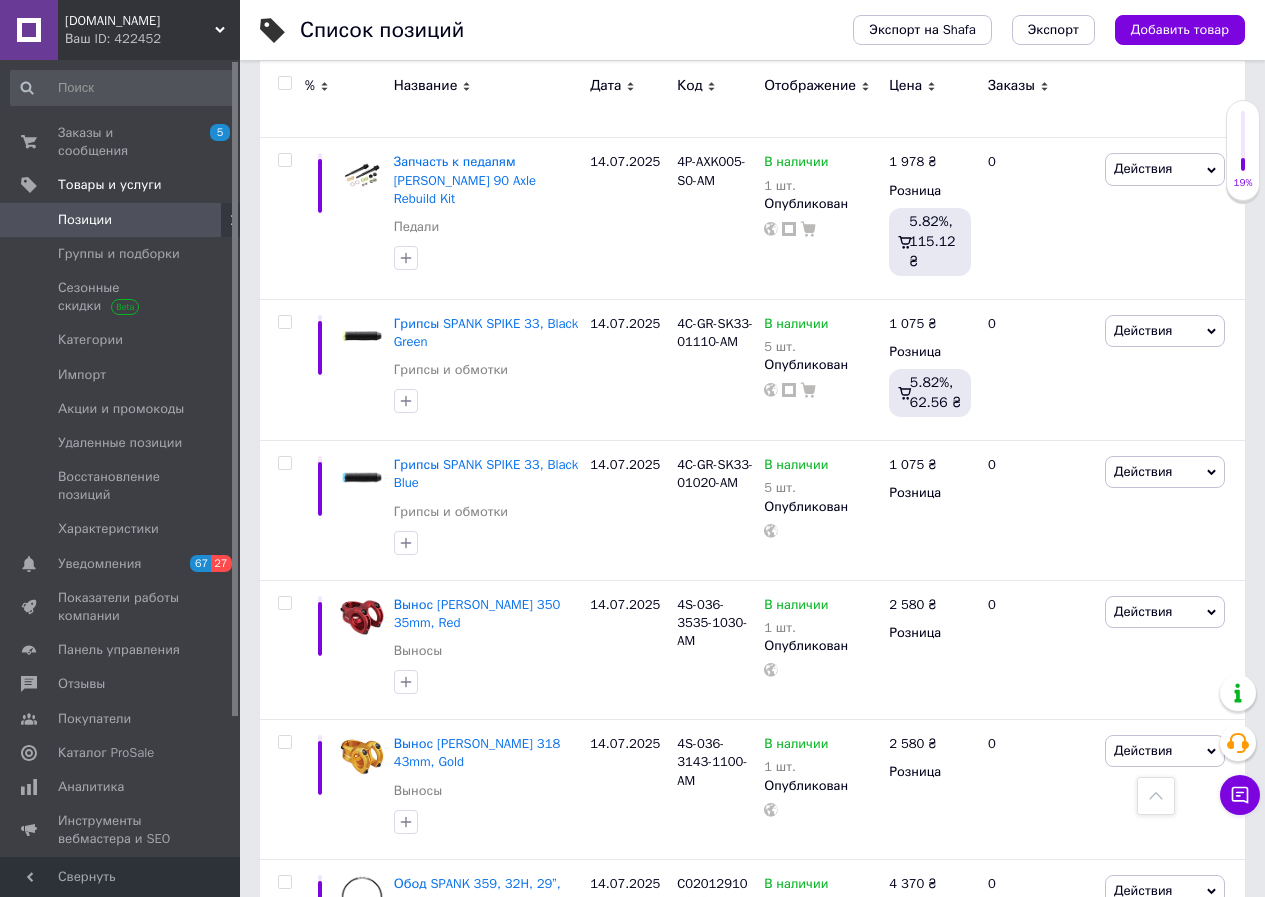 click at bounding box center [282, 88] 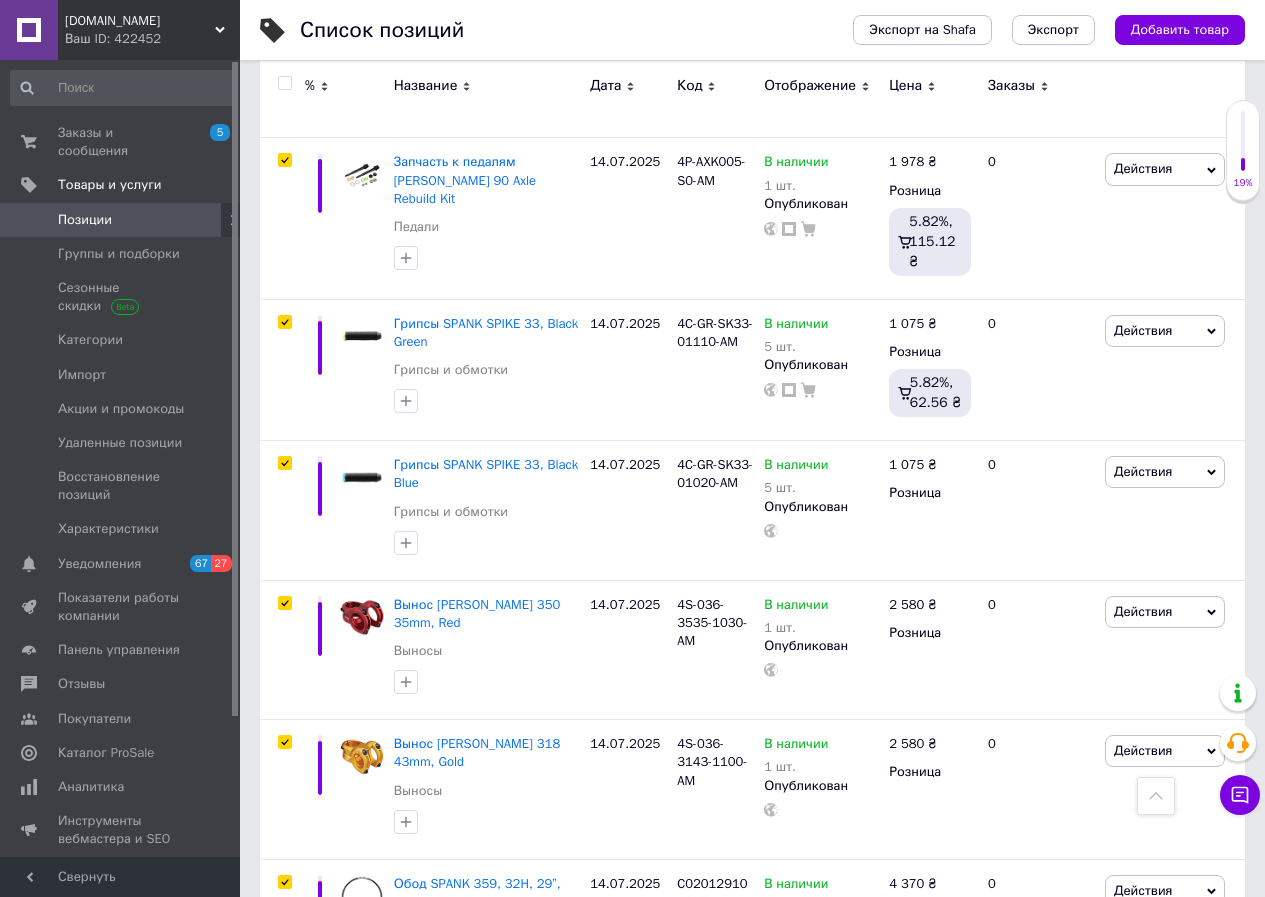 checkbox on "true" 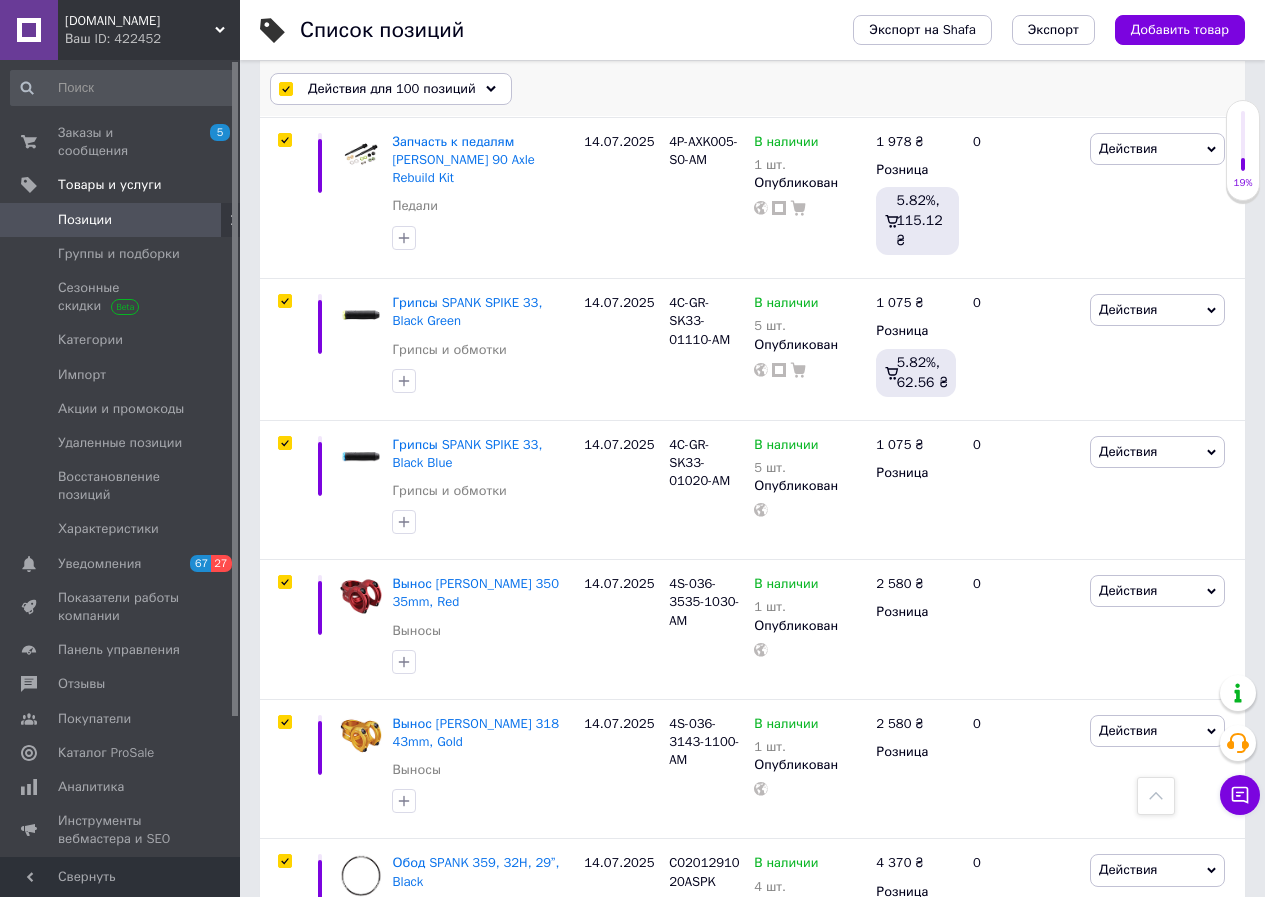 click on "Действия для 100 позиций" at bounding box center [392, 89] 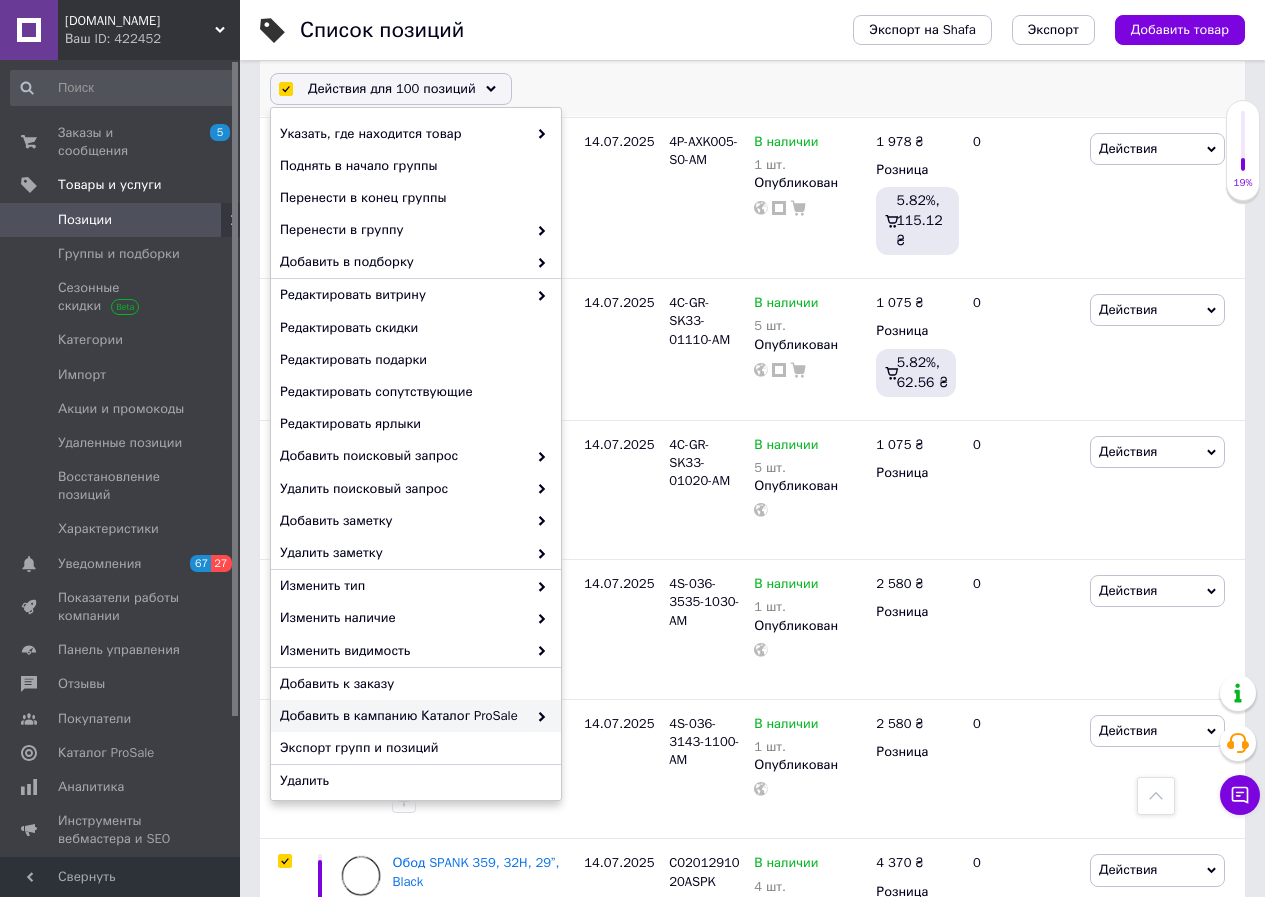 click on "Добавить в кампанию Каталог ProSale" at bounding box center (403, 716) 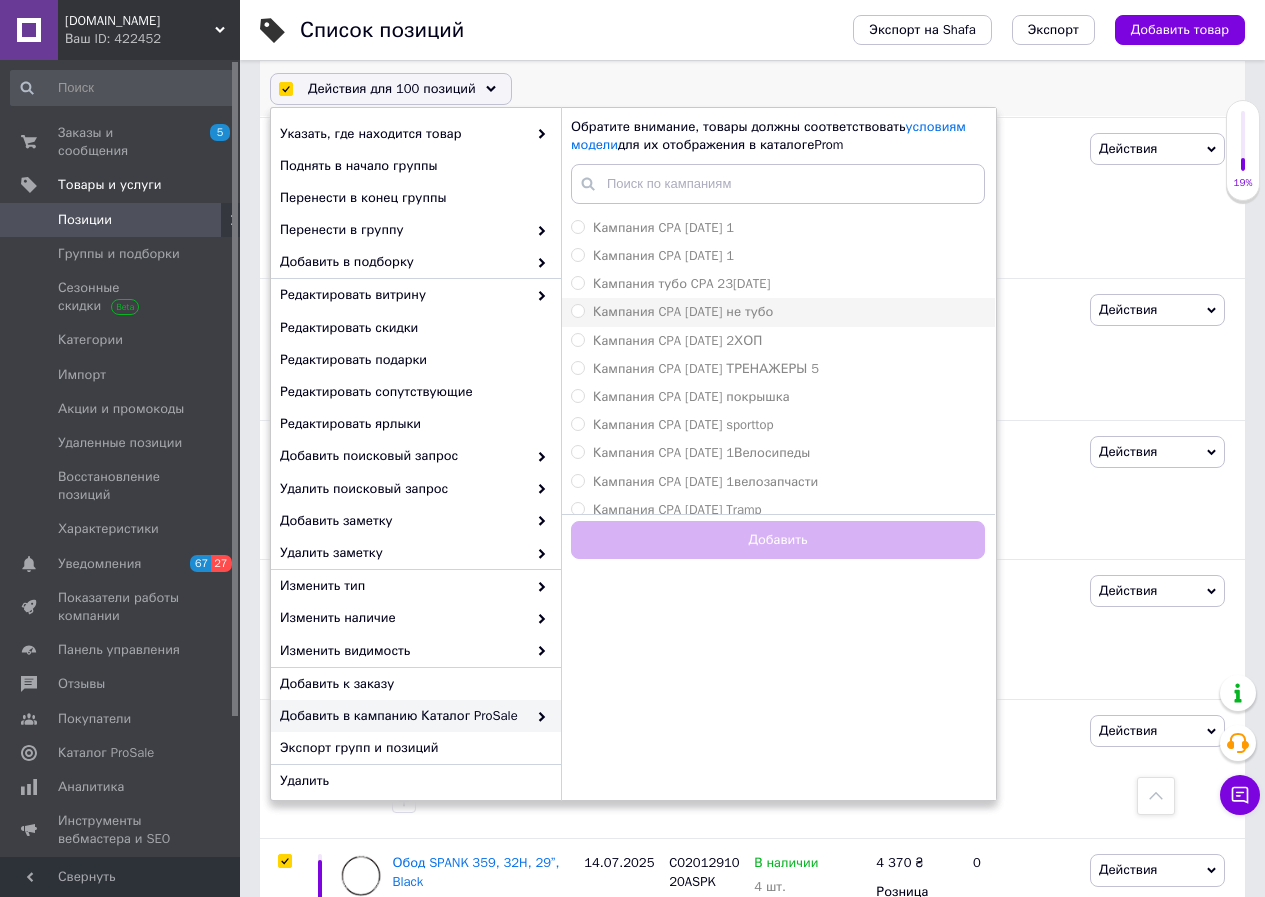 click on "Кампания CPA [DATE] не тубо" at bounding box center [577, 310] 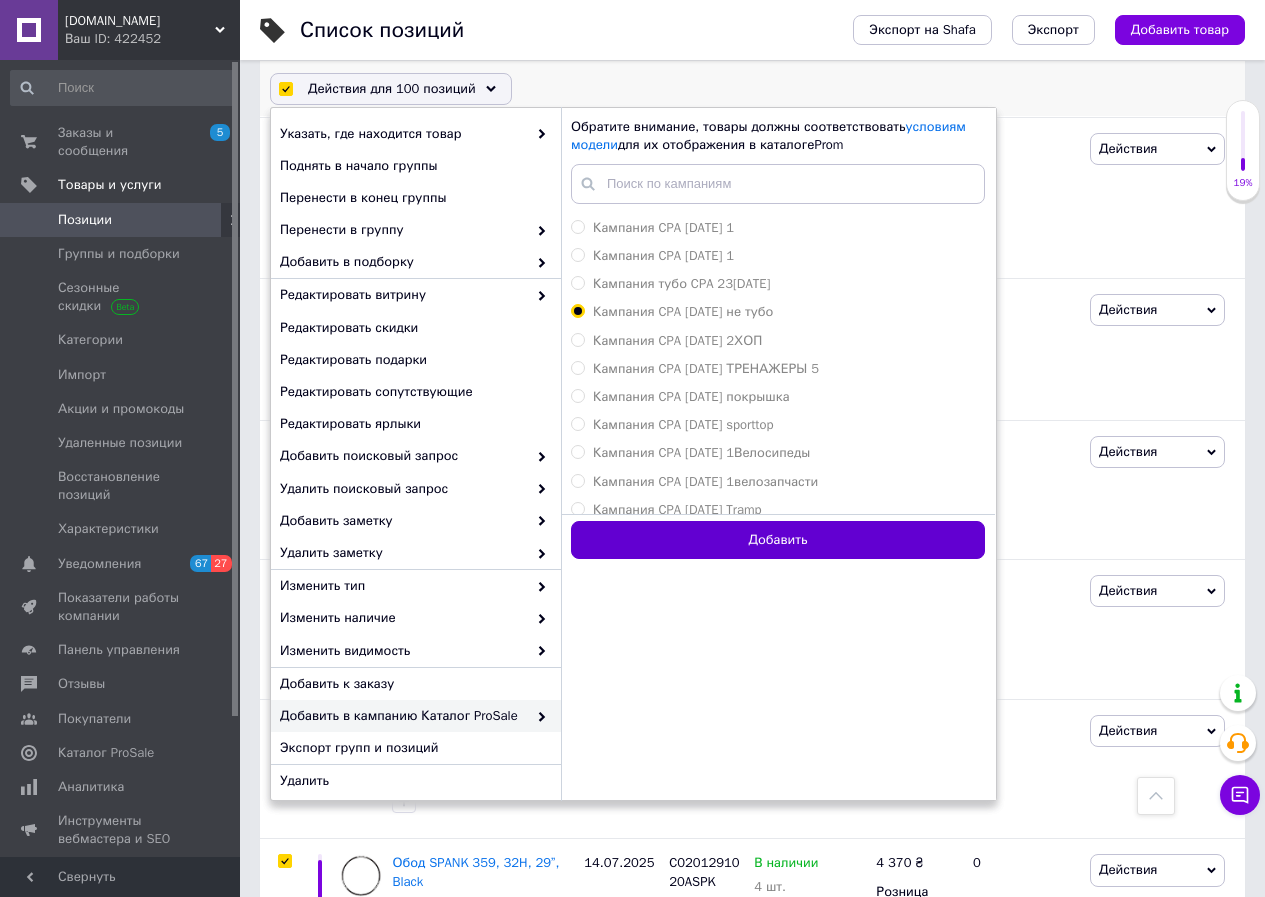 click on "Добавить" at bounding box center [778, 540] 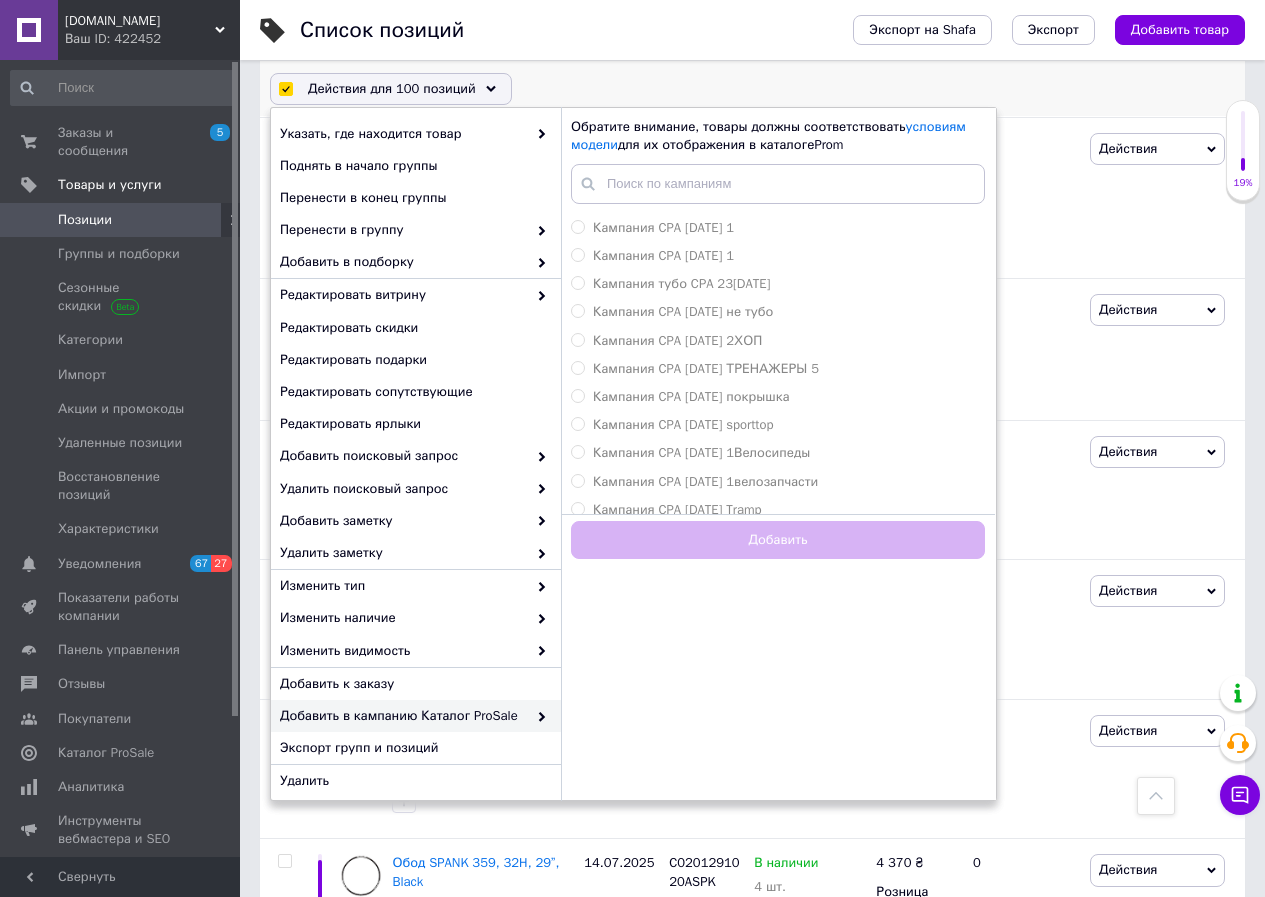 checkbox on "false" 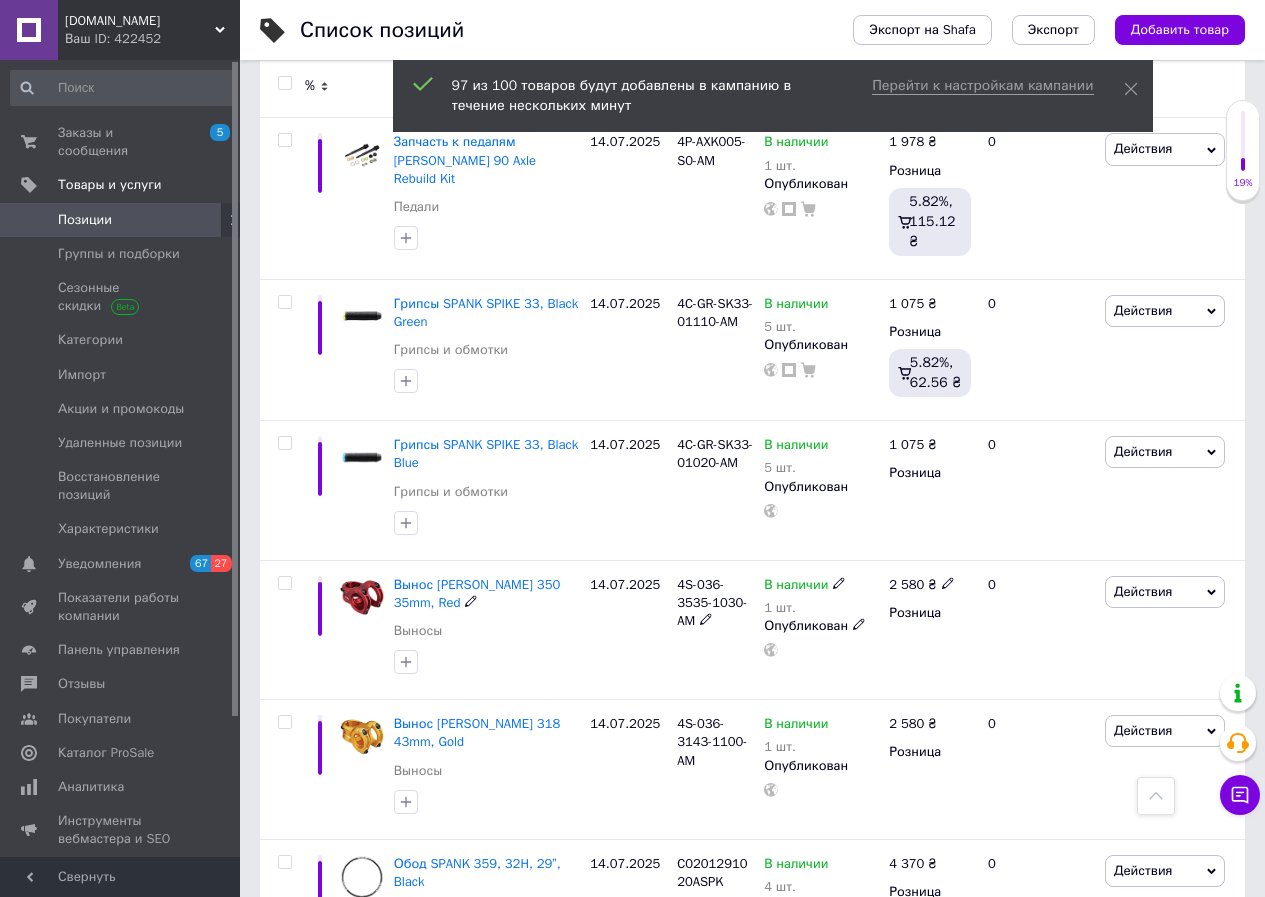 scroll, scrollTop: 3500, scrollLeft: 0, axis: vertical 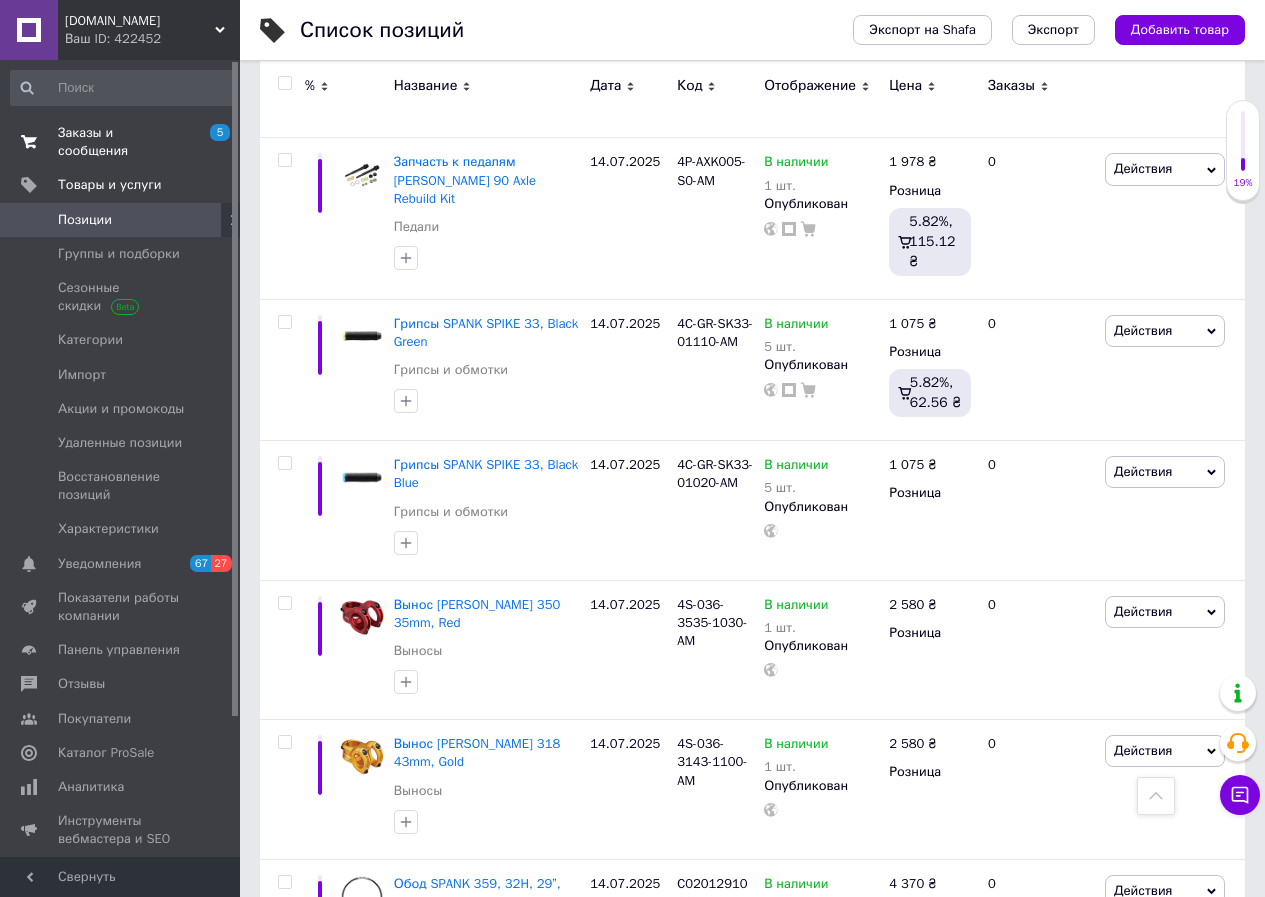click on "Заказы и сообщения" at bounding box center [121, 142] 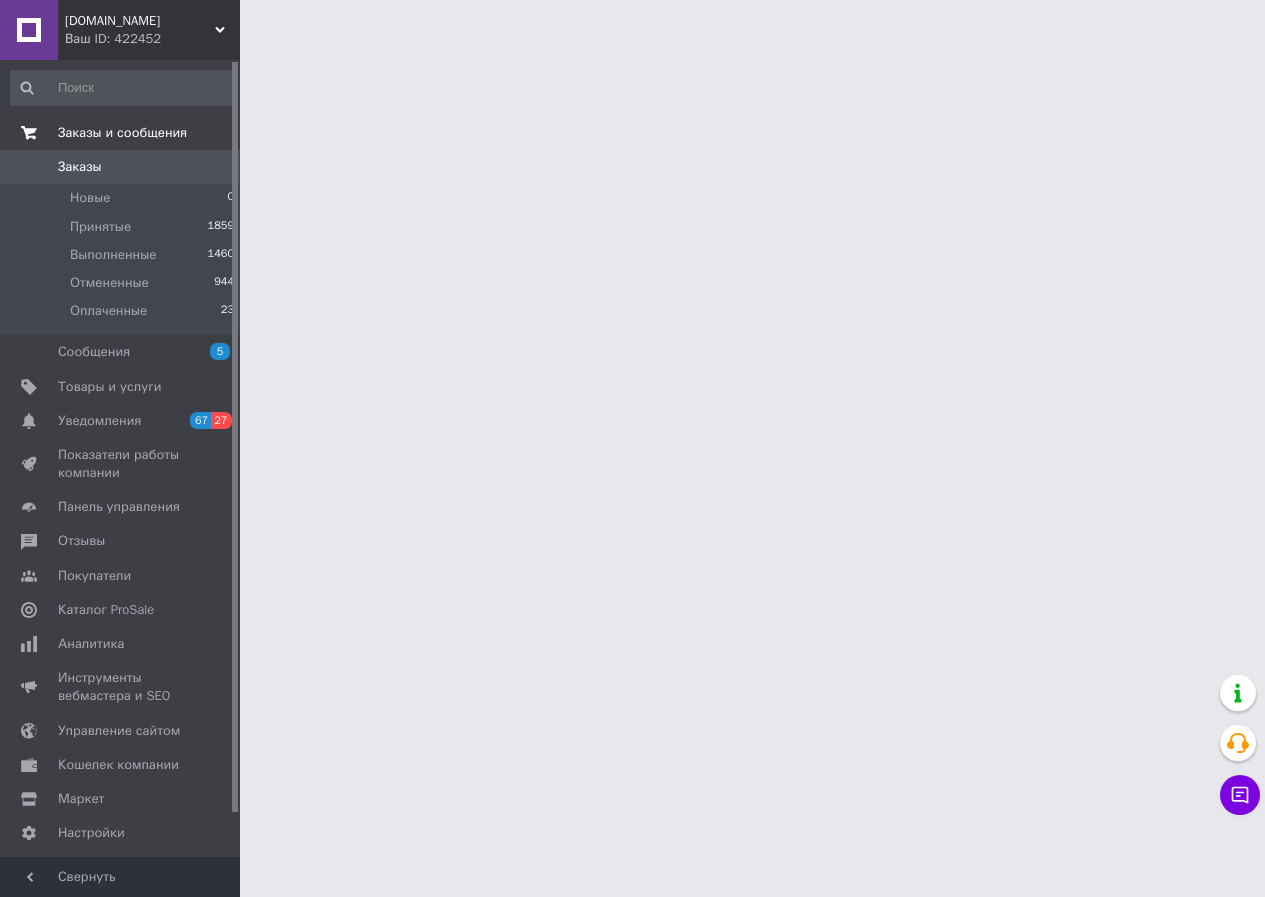 scroll, scrollTop: 0, scrollLeft: 0, axis: both 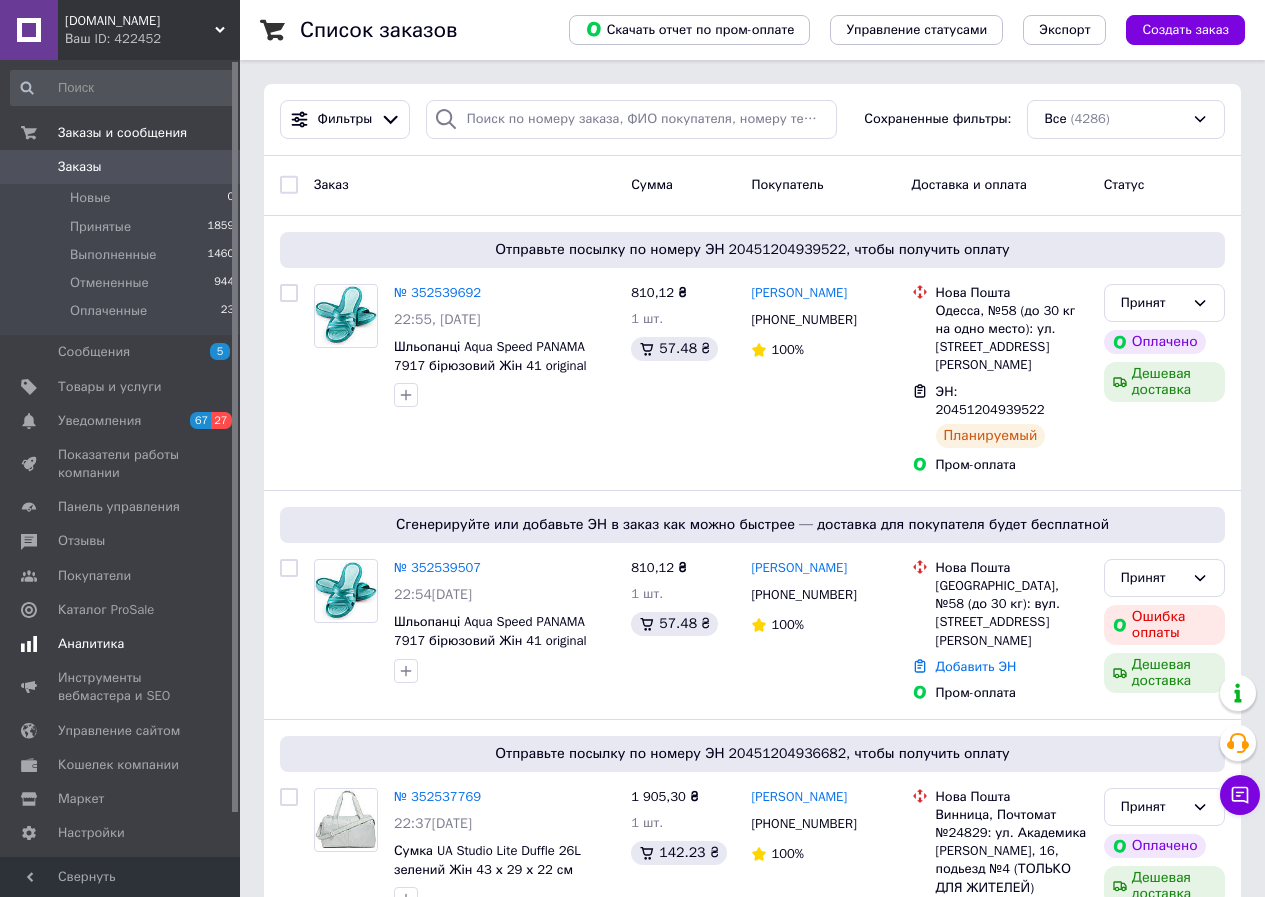 click on "Аналитика" at bounding box center [91, 644] 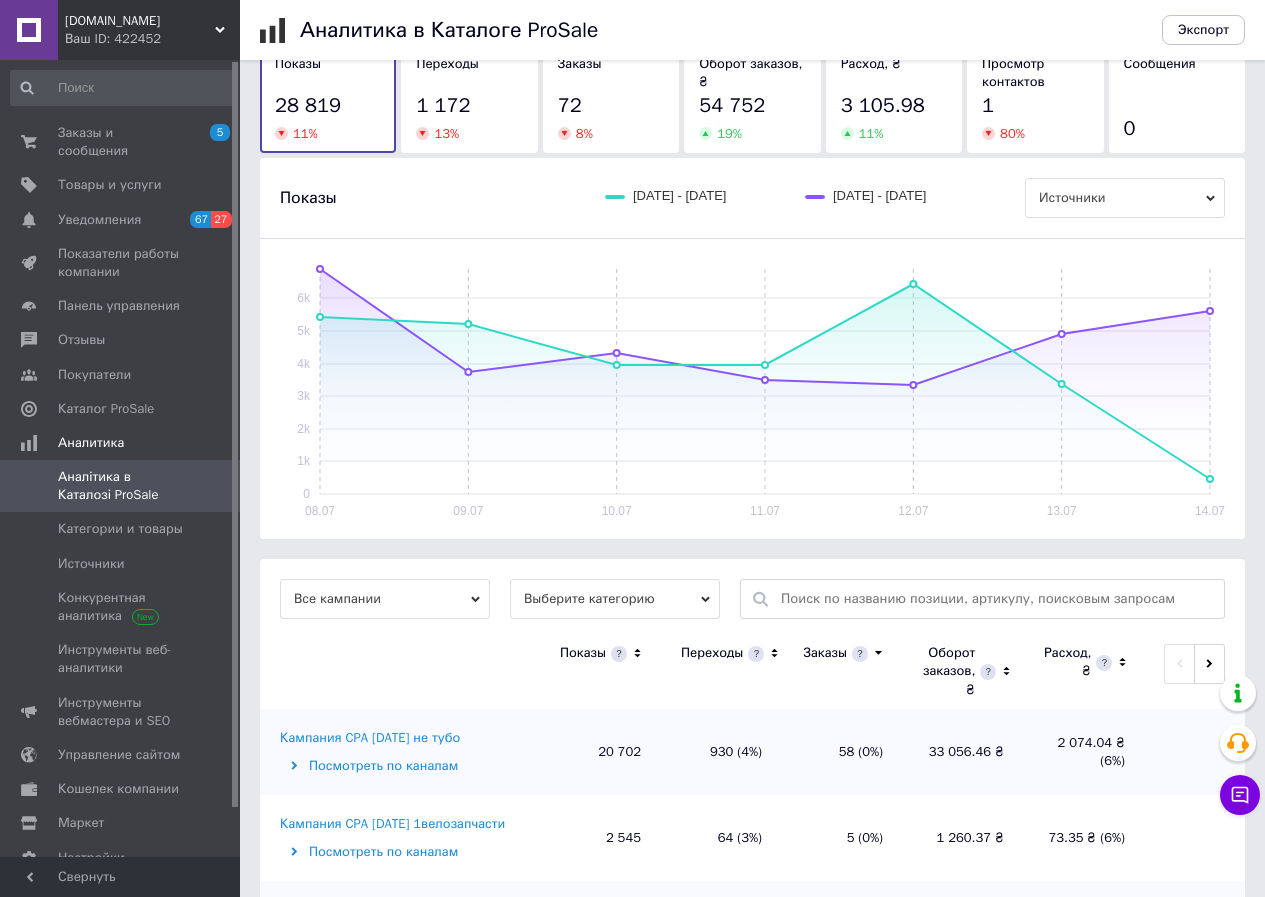 scroll, scrollTop: 200, scrollLeft: 0, axis: vertical 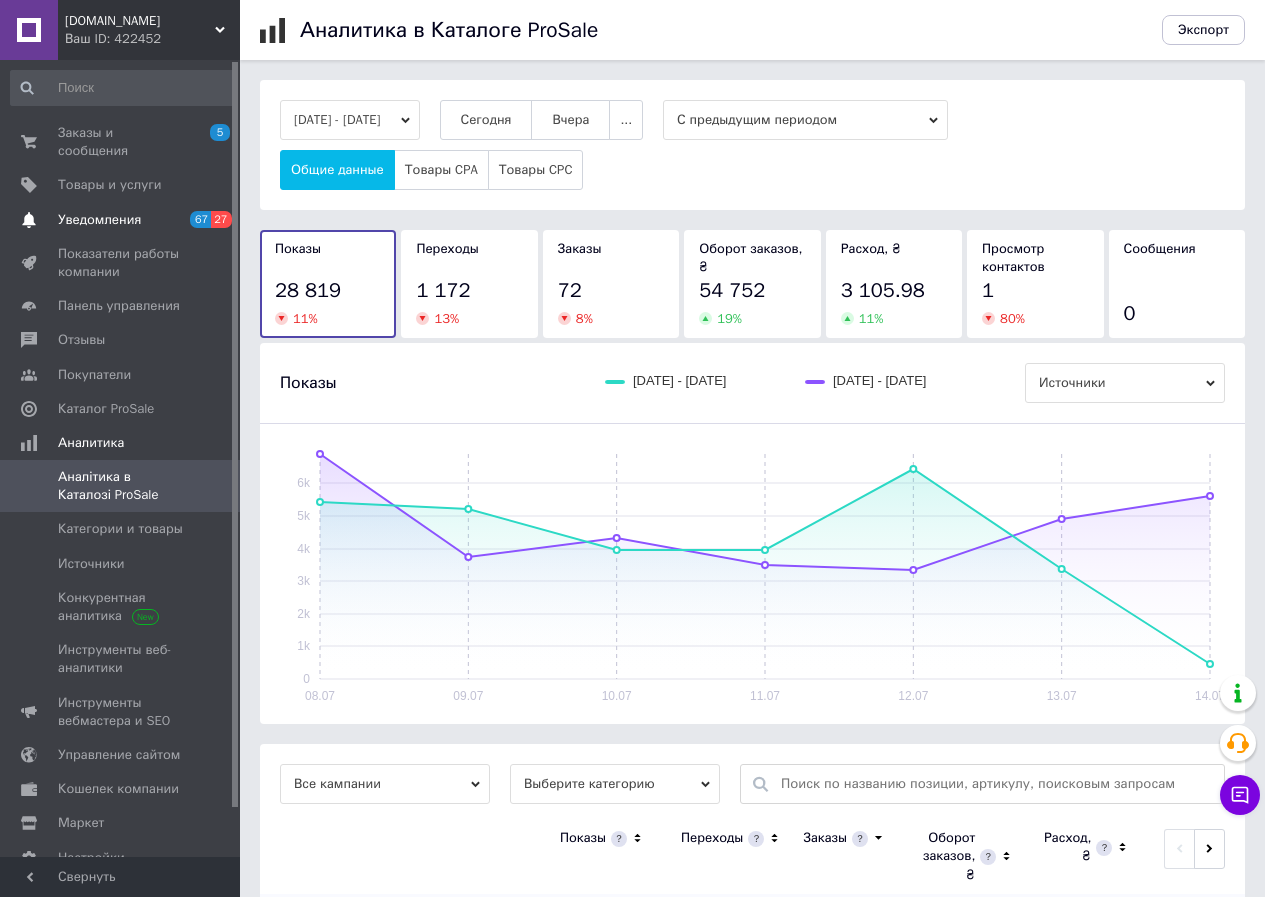 click on "Уведомления" at bounding box center (99, 220) 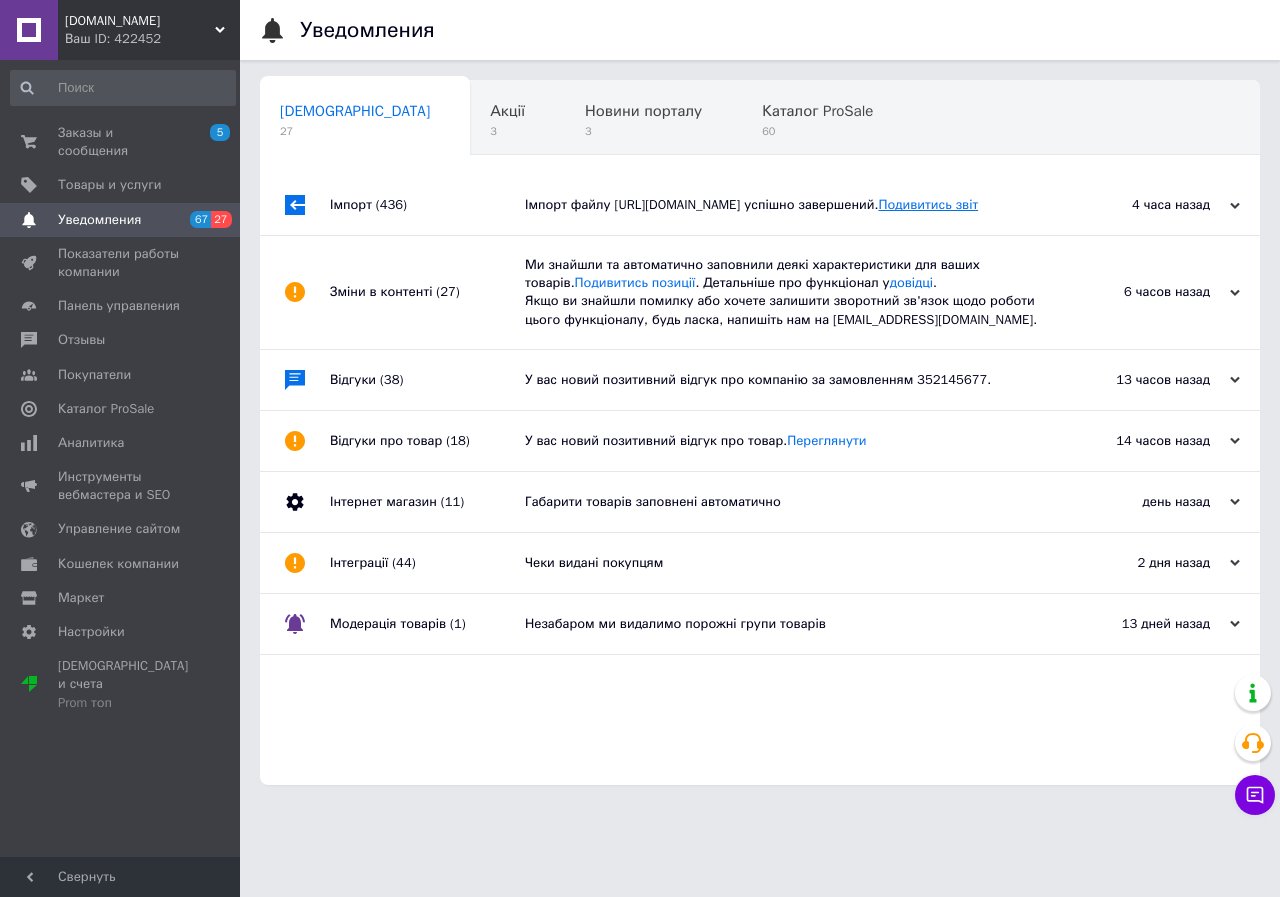 click on "Подивитись звіт" at bounding box center [928, 204] 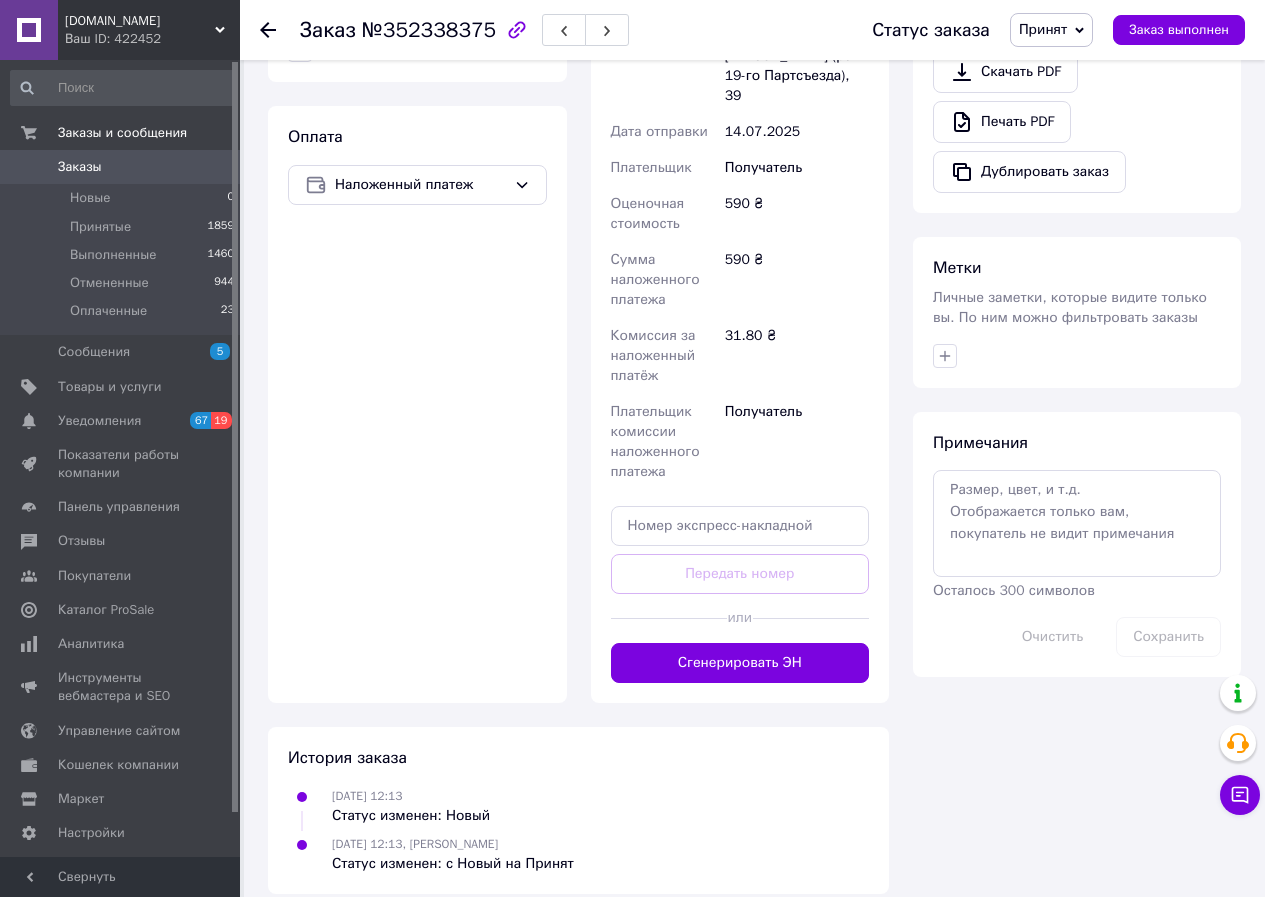 scroll, scrollTop: 645, scrollLeft: 0, axis: vertical 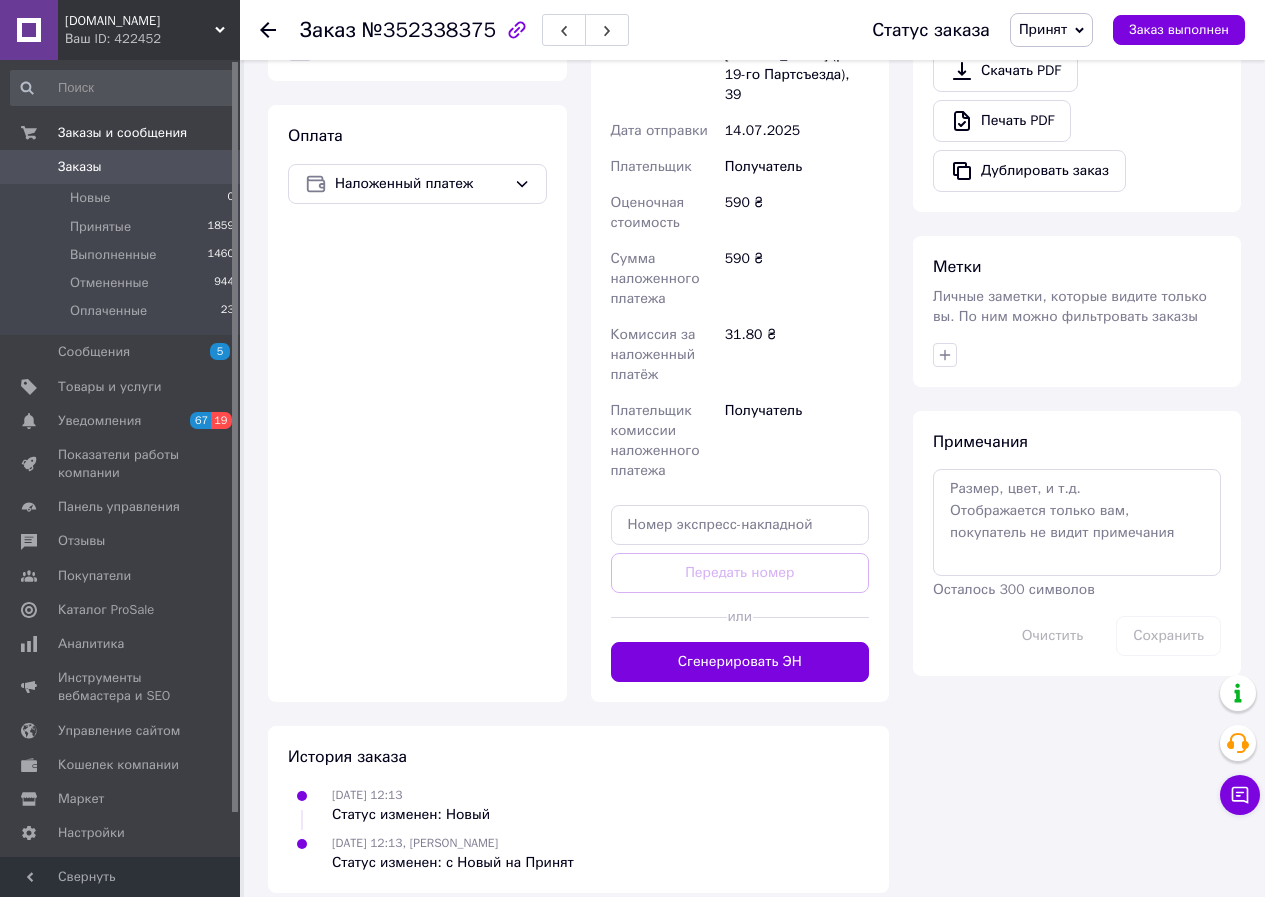 click on "Сгенерировать ЭН" at bounding box center [740, 662] 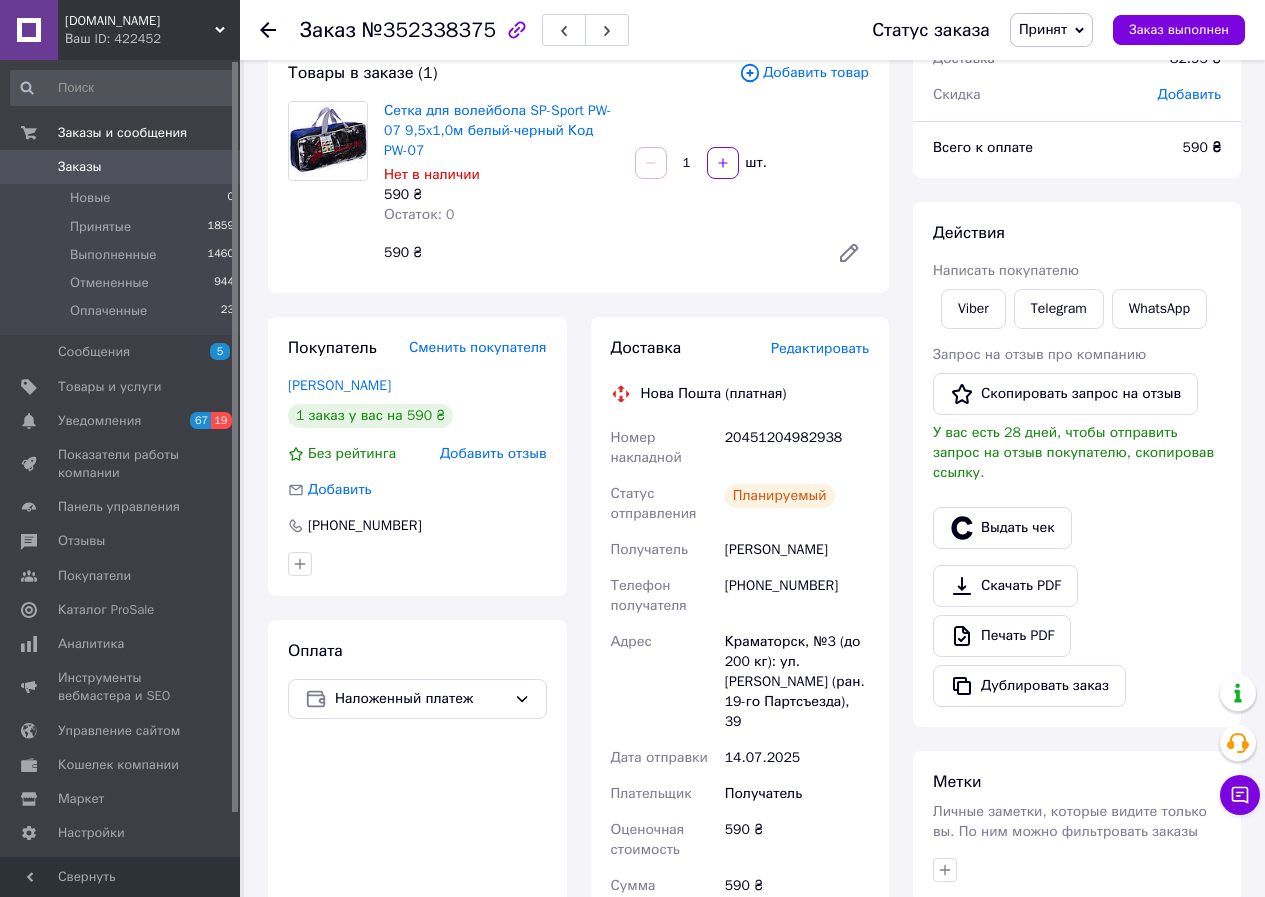 scroll, scrollTop: 0, scrollLeft: 0, axis: both 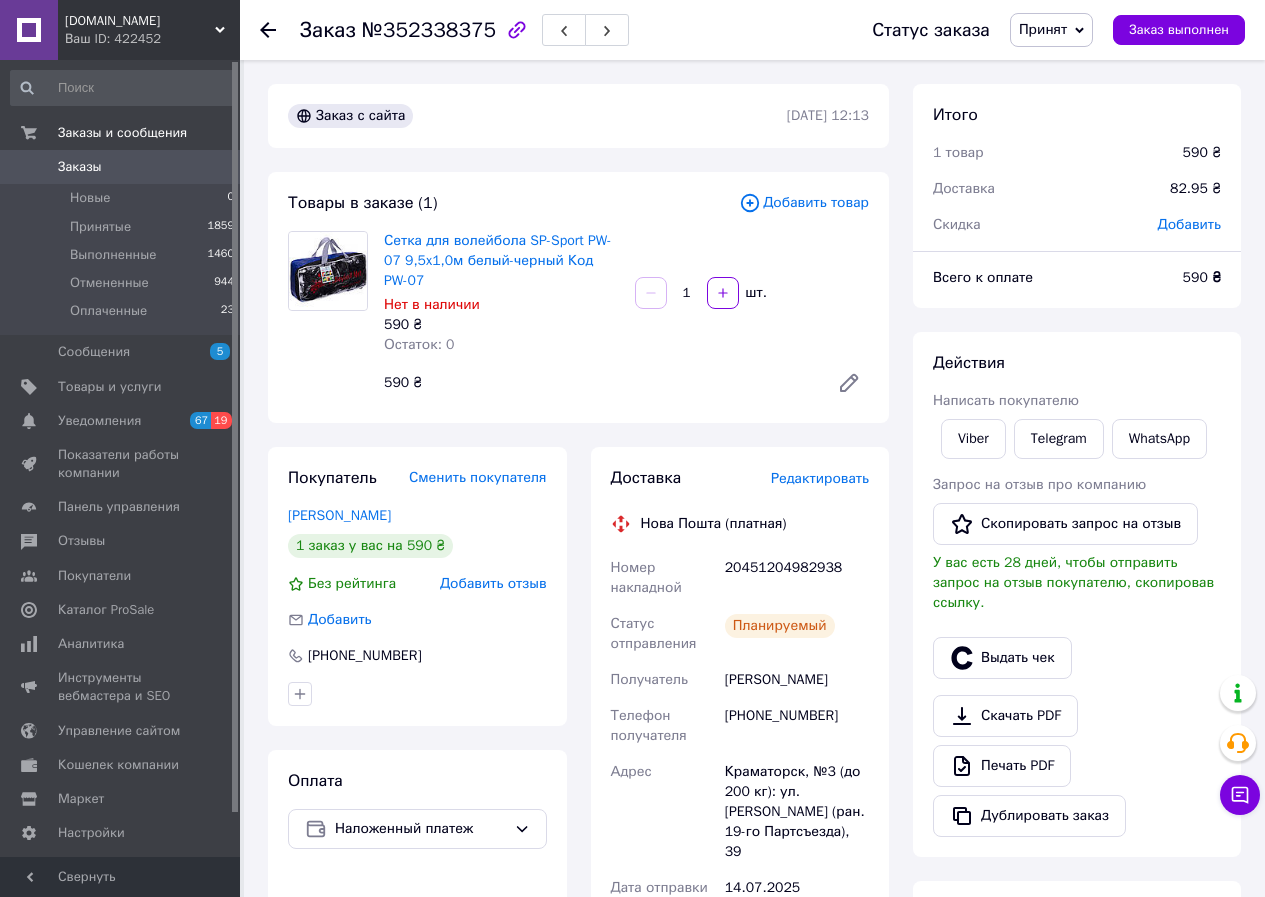 click on "Заказы" at bounding box center (80, 167) 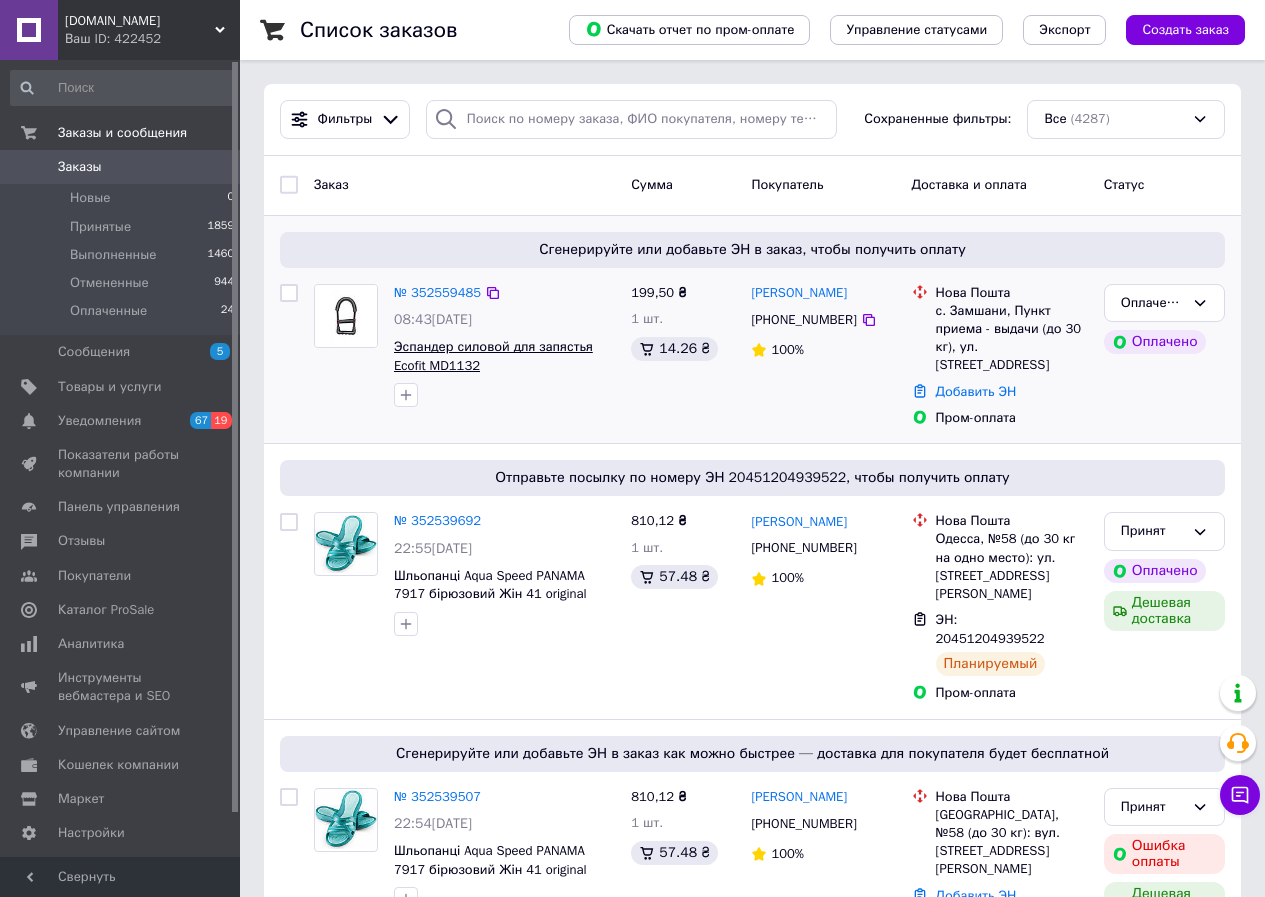 click on "Эспандер силовой для запястья Ecofit MD1132" at bounding box center (493, 356) 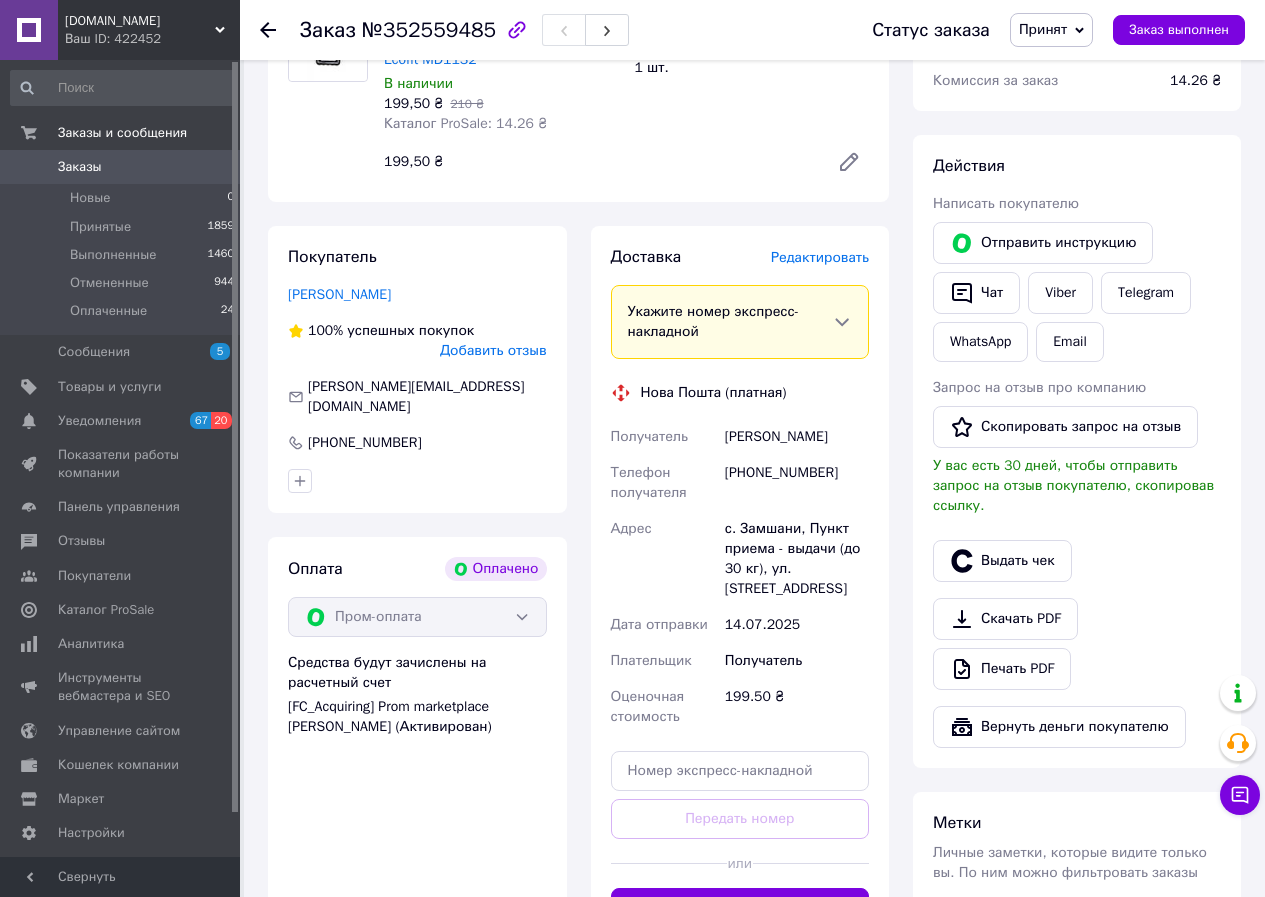 scroll, scrollTop: 400, scrollLeft: 0, axis: vertical 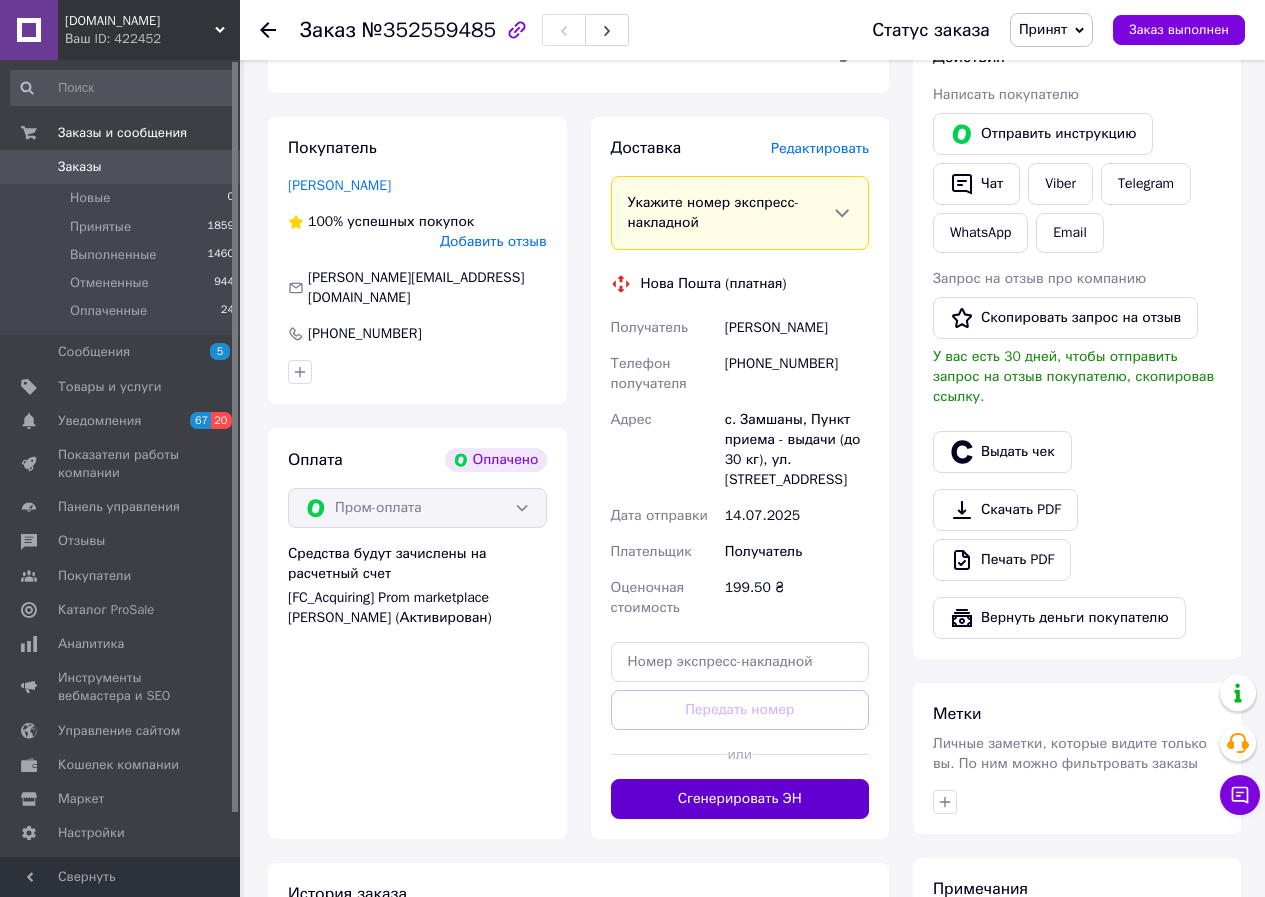 click on "Сгенерировать ЭН" at bounding box center (740, 799) 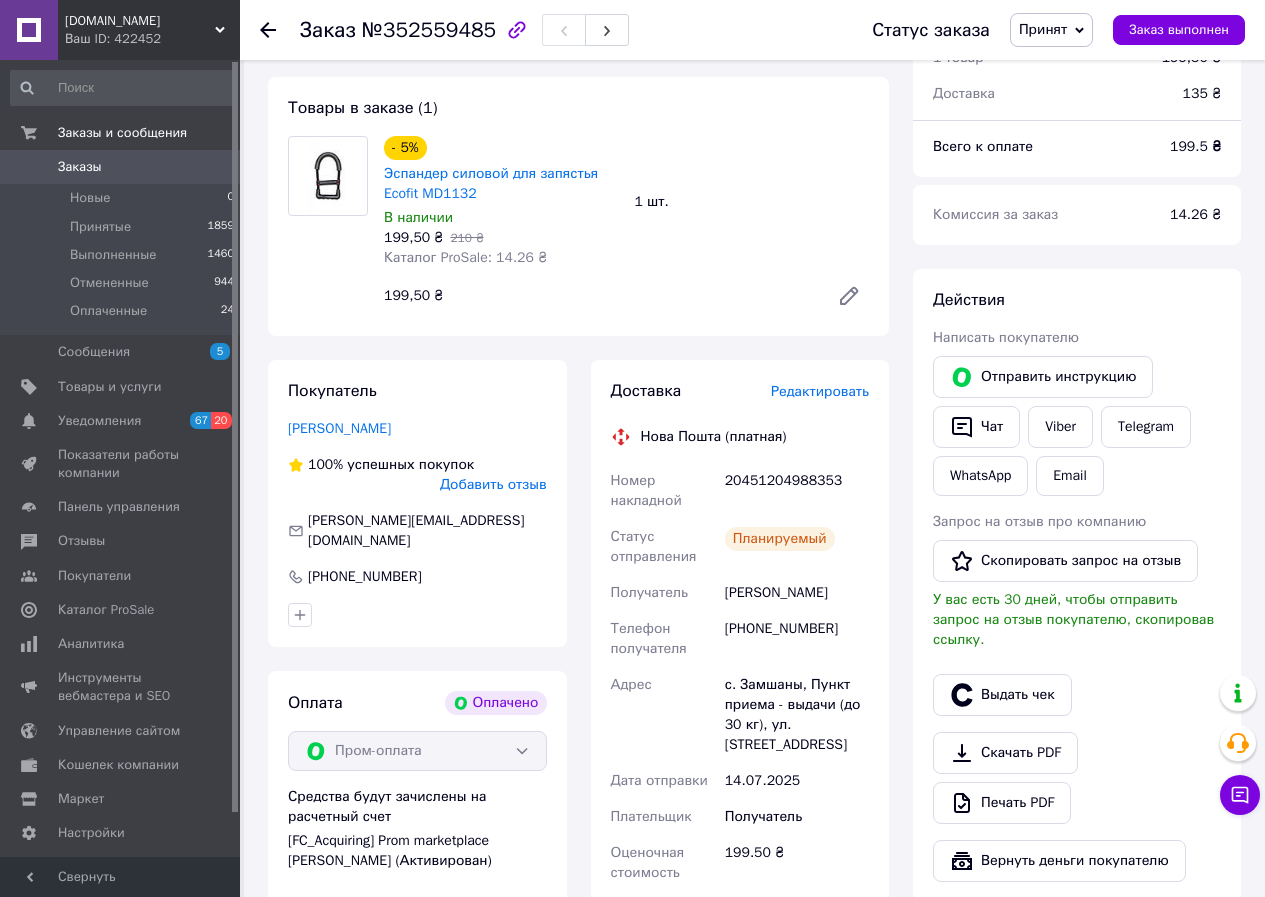 scroll, scrollTop: 42, scrollLeft: 0, axis: vertical 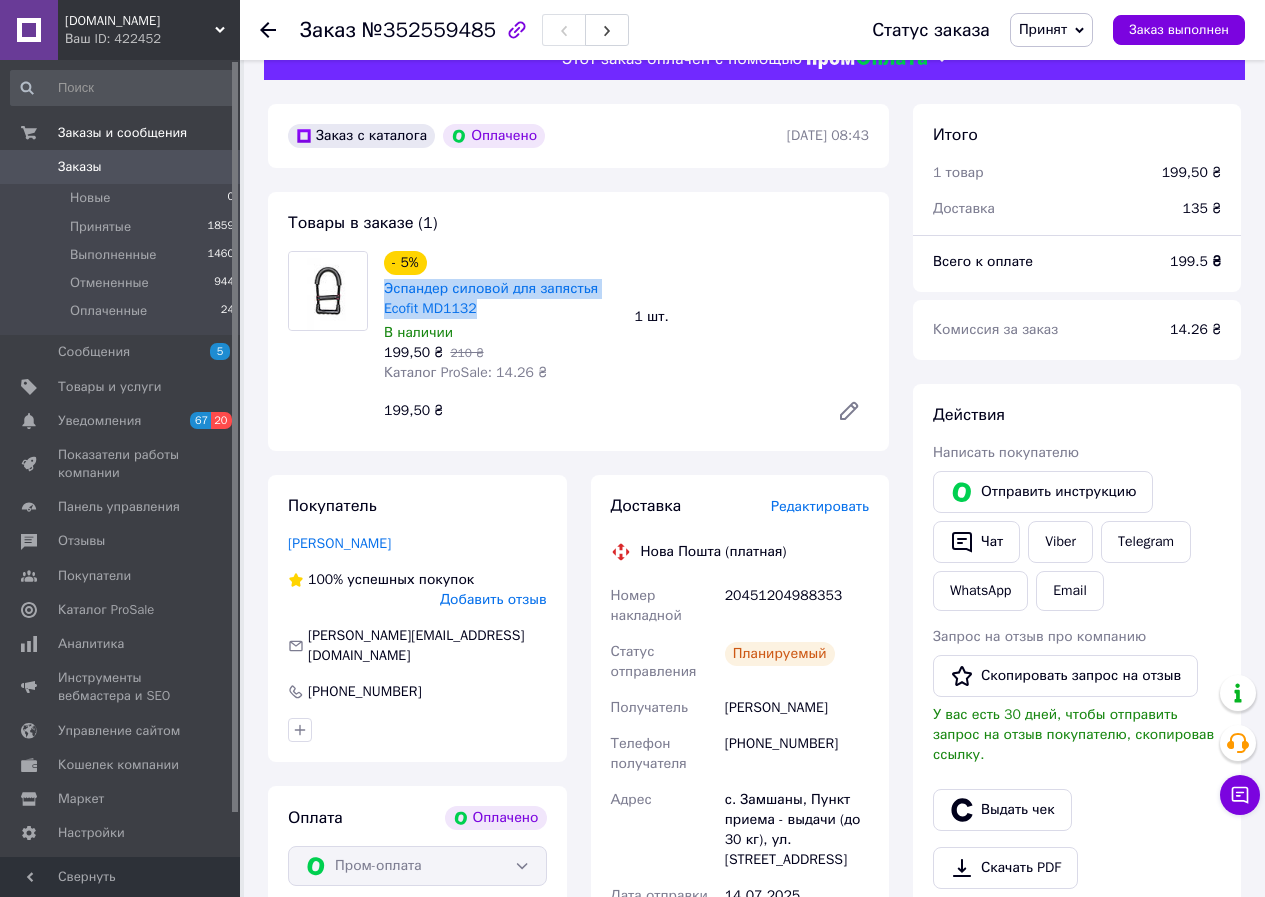 drag, startPoint x: 380, startPoint y: 283, endPoint x: 580, endPoint y: 314, distance: 202.38824 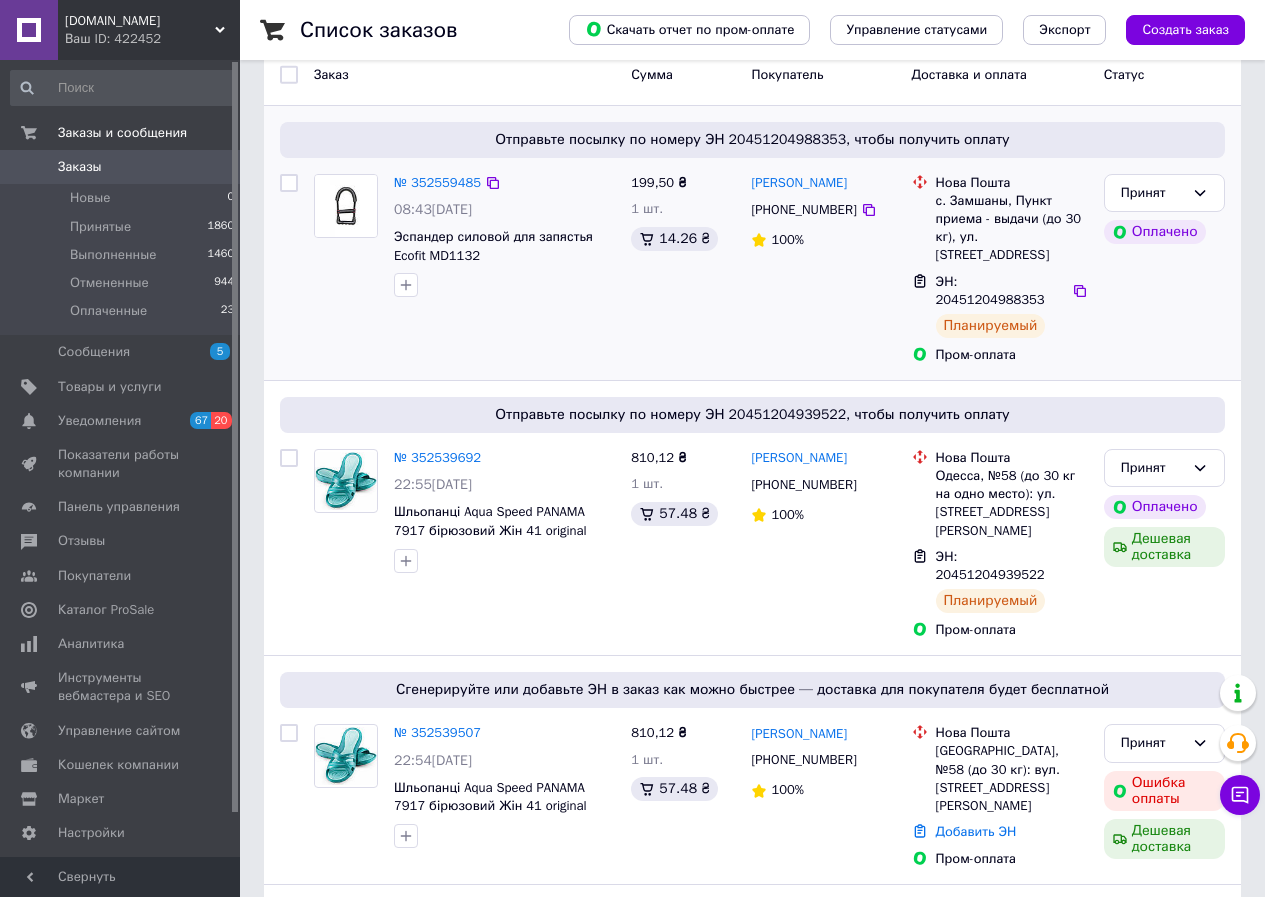 scroll, scrollTop: 0, scrollLeft: 0, axis: both 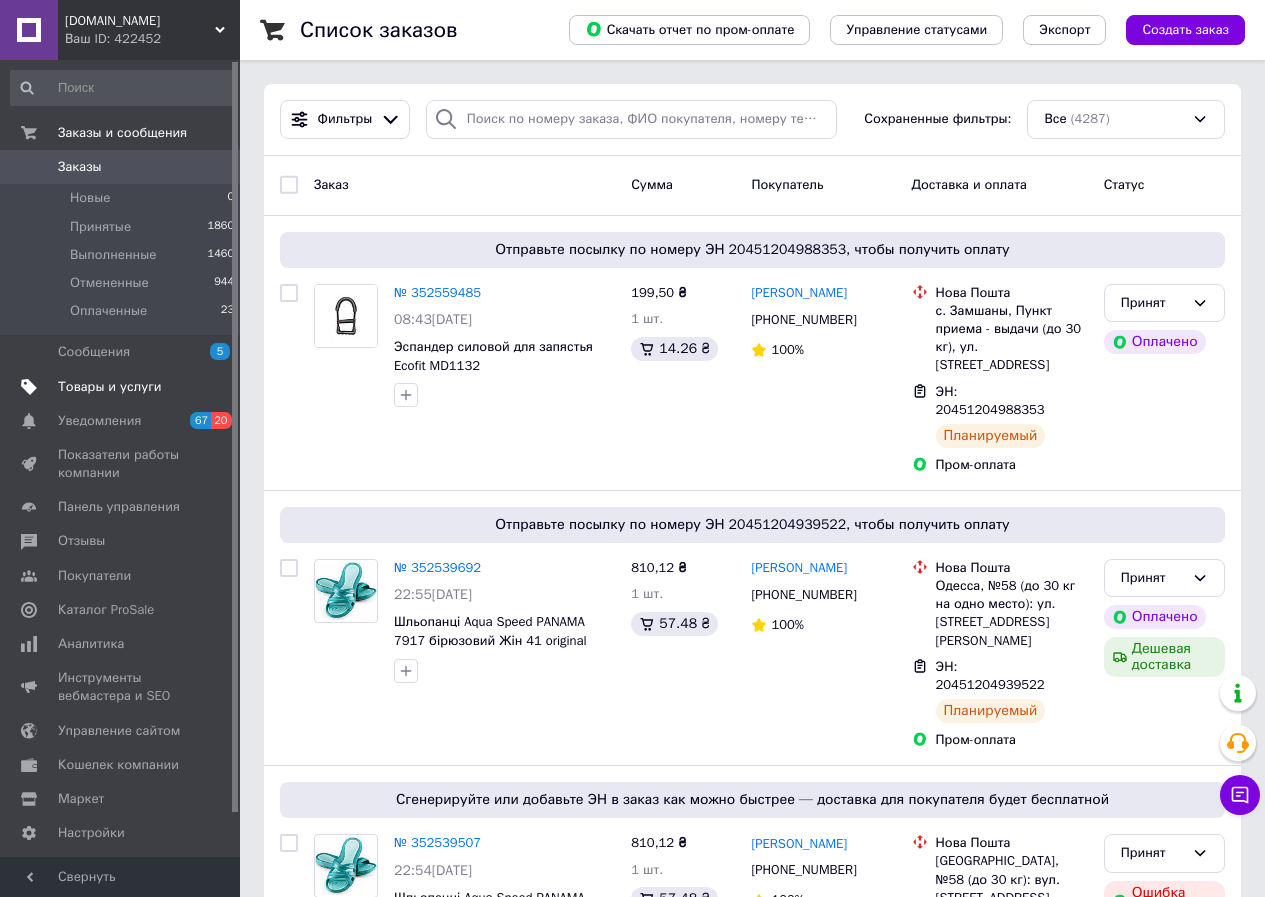 click on "Товары и услуги" at bounding box center [110, 387] 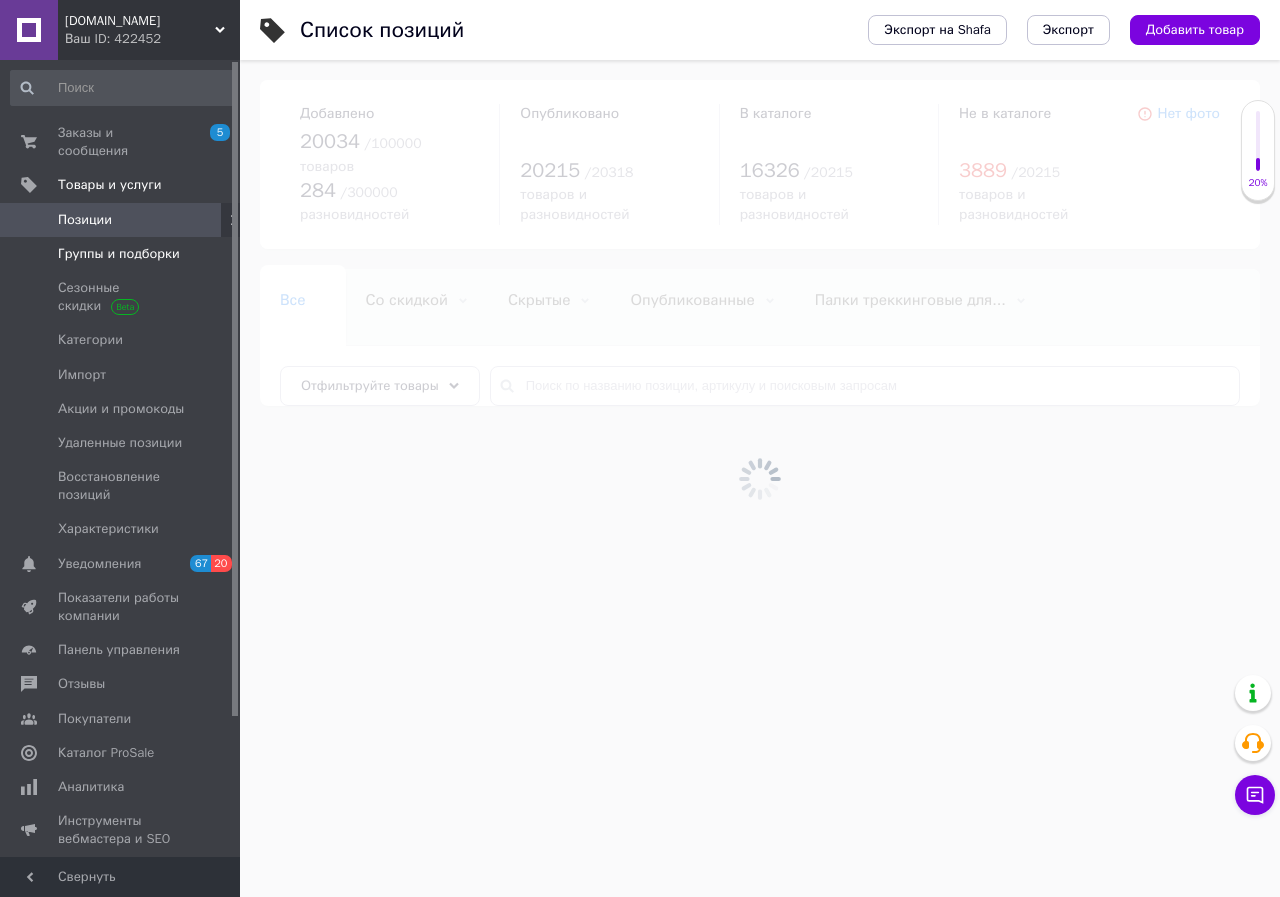 click on "Группы и подборки" at bounding box center [119, 254] 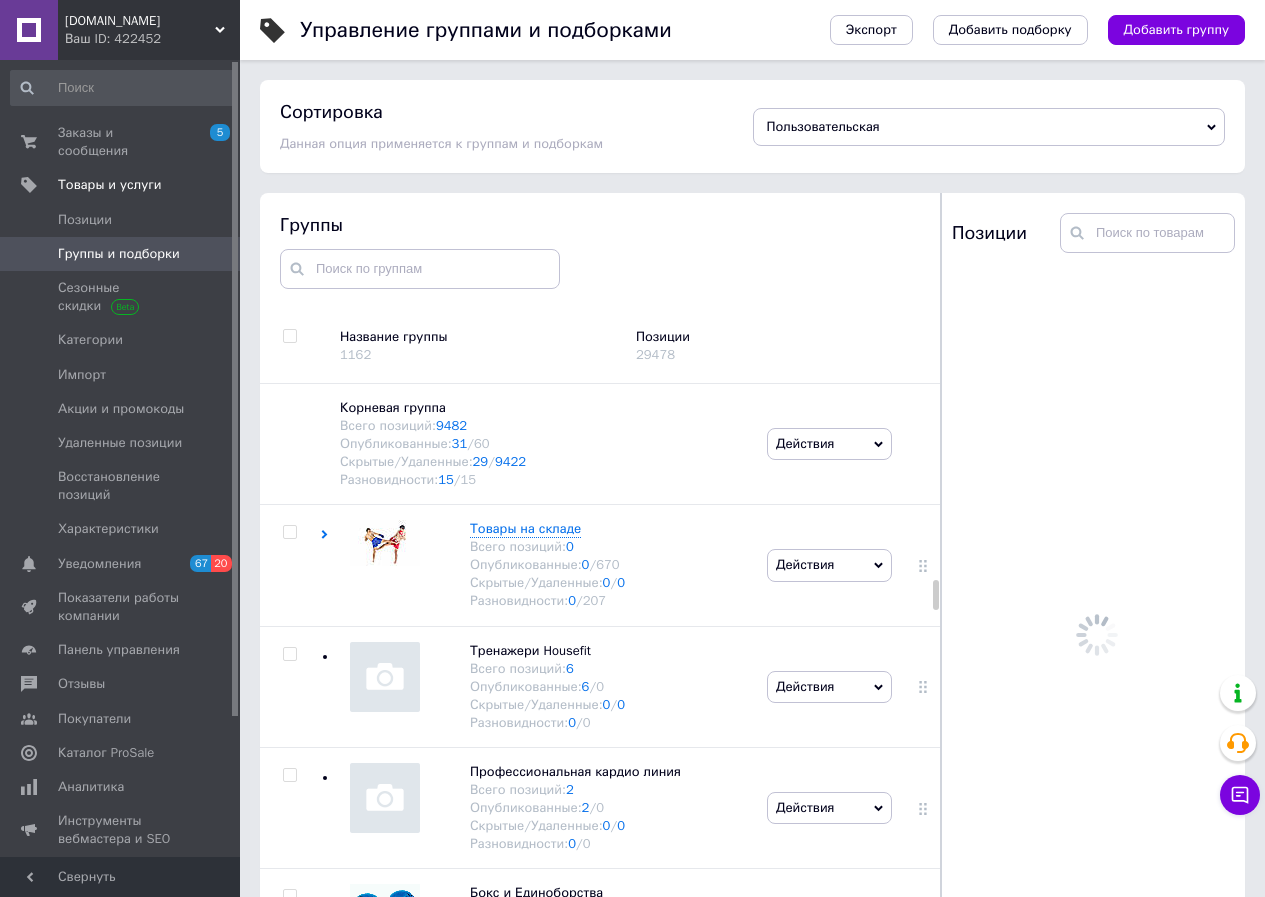 scroll, scrollTop: 113, scrollLeft: 0, axis: vertical 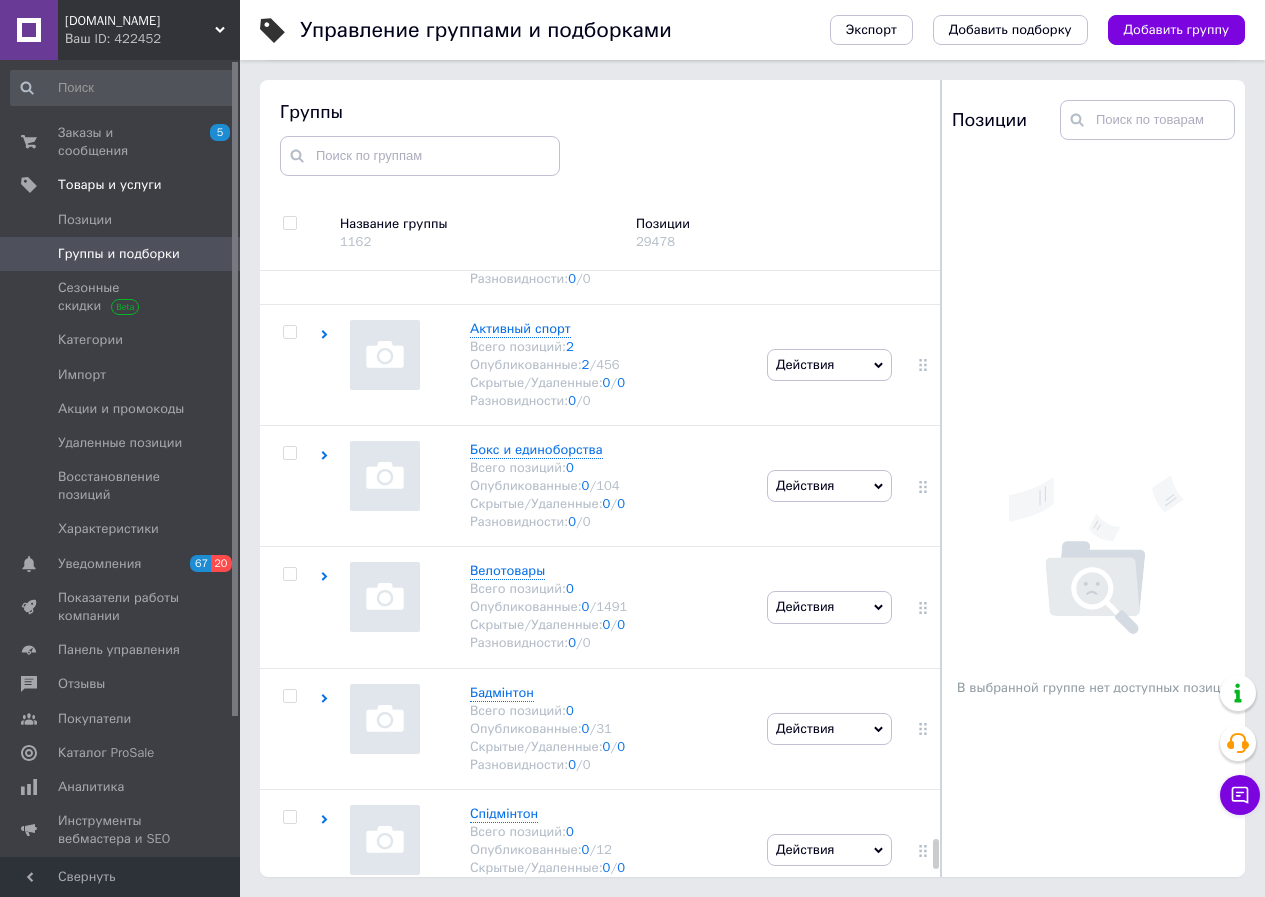 click on "Кроссівки для сквоша и бадмінтона Всего позиций:  0 Опубликованные:  0  /  84 Скрытые/Удаленные:  0  /  0 Разновидности:  0  /  0" at bounding box center (541, 1214) 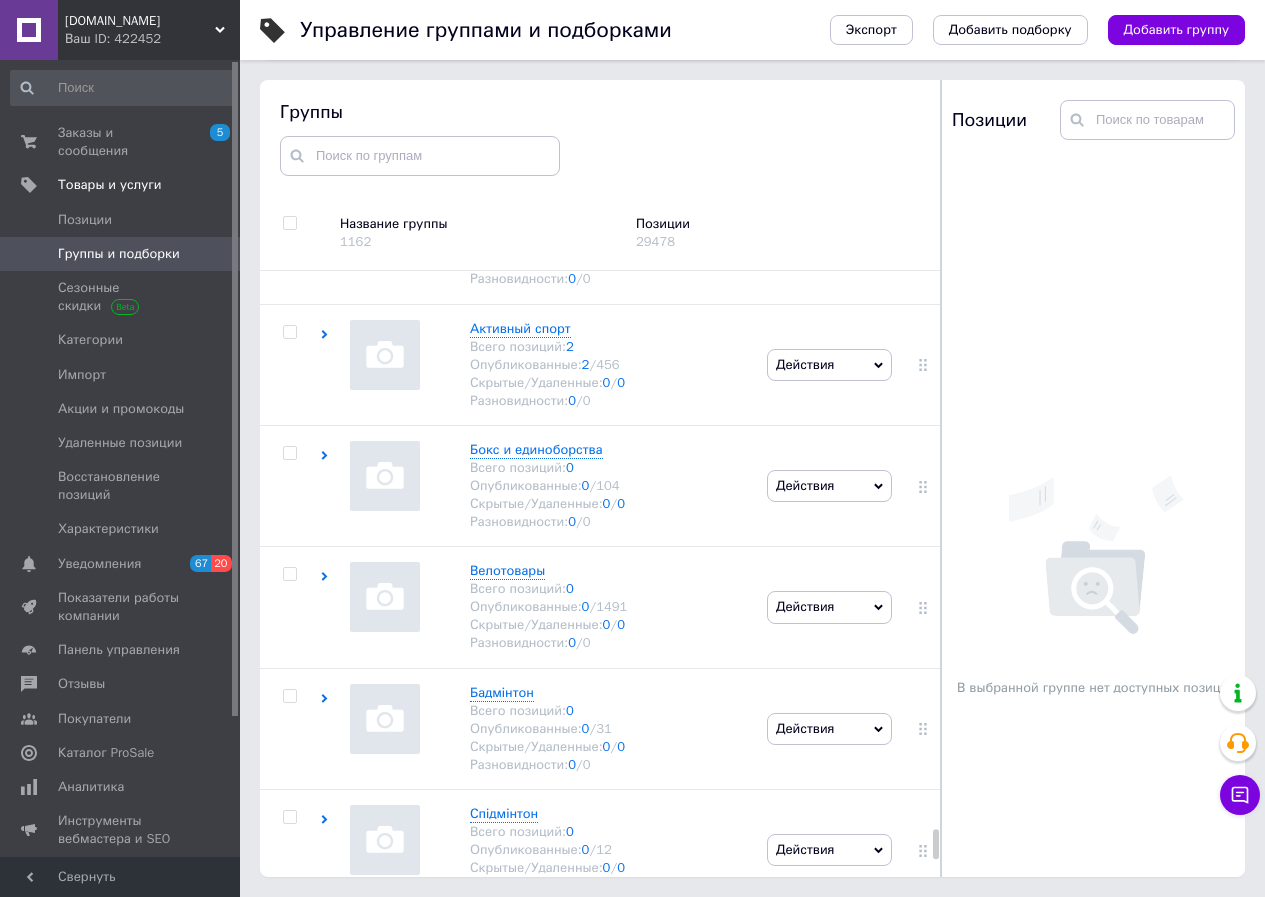 scroll, scrollTop: 15590, scrollLeft: 0, axis: vertical 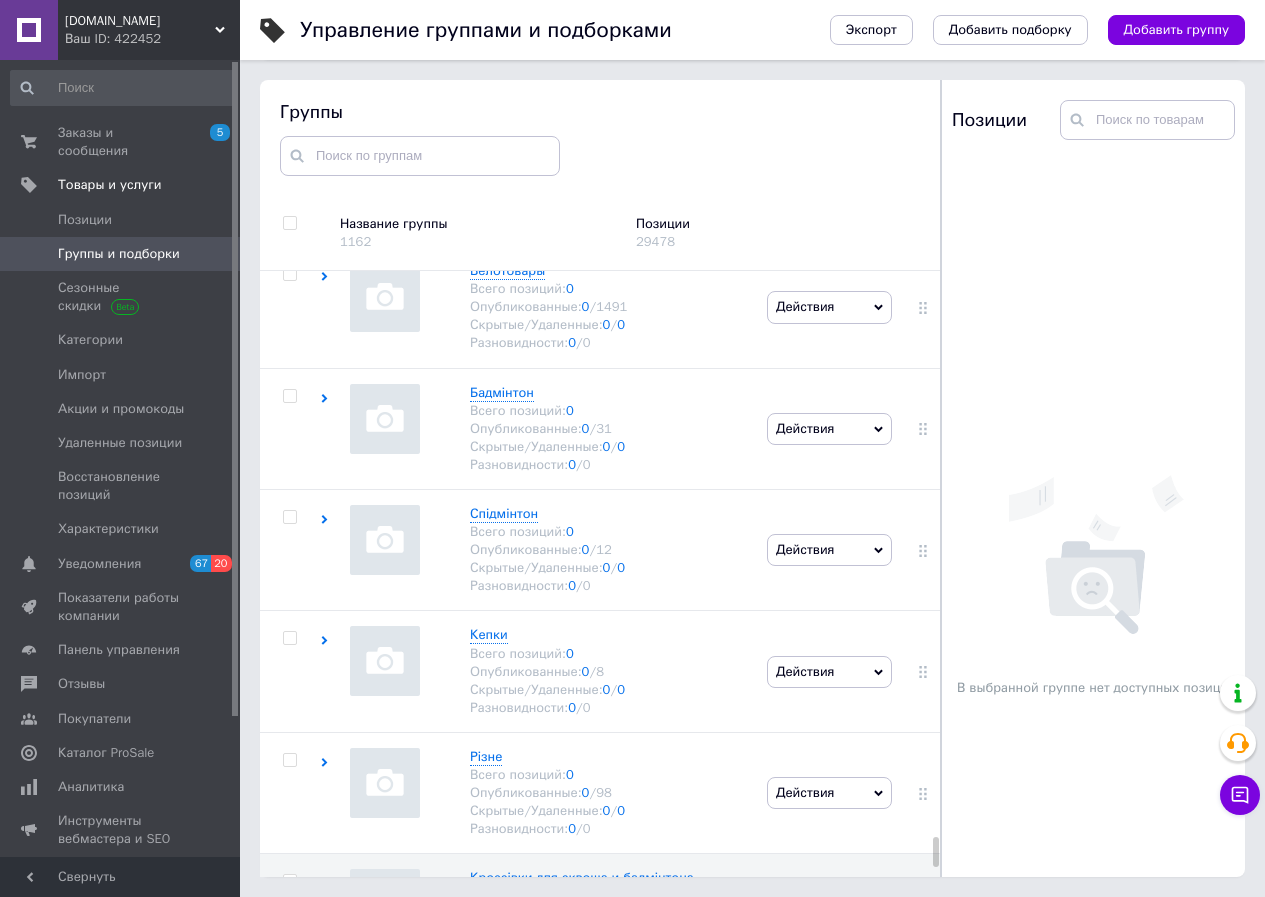 click on "Опубликованные:  68  /  0" at bounding box center (577, 1036) 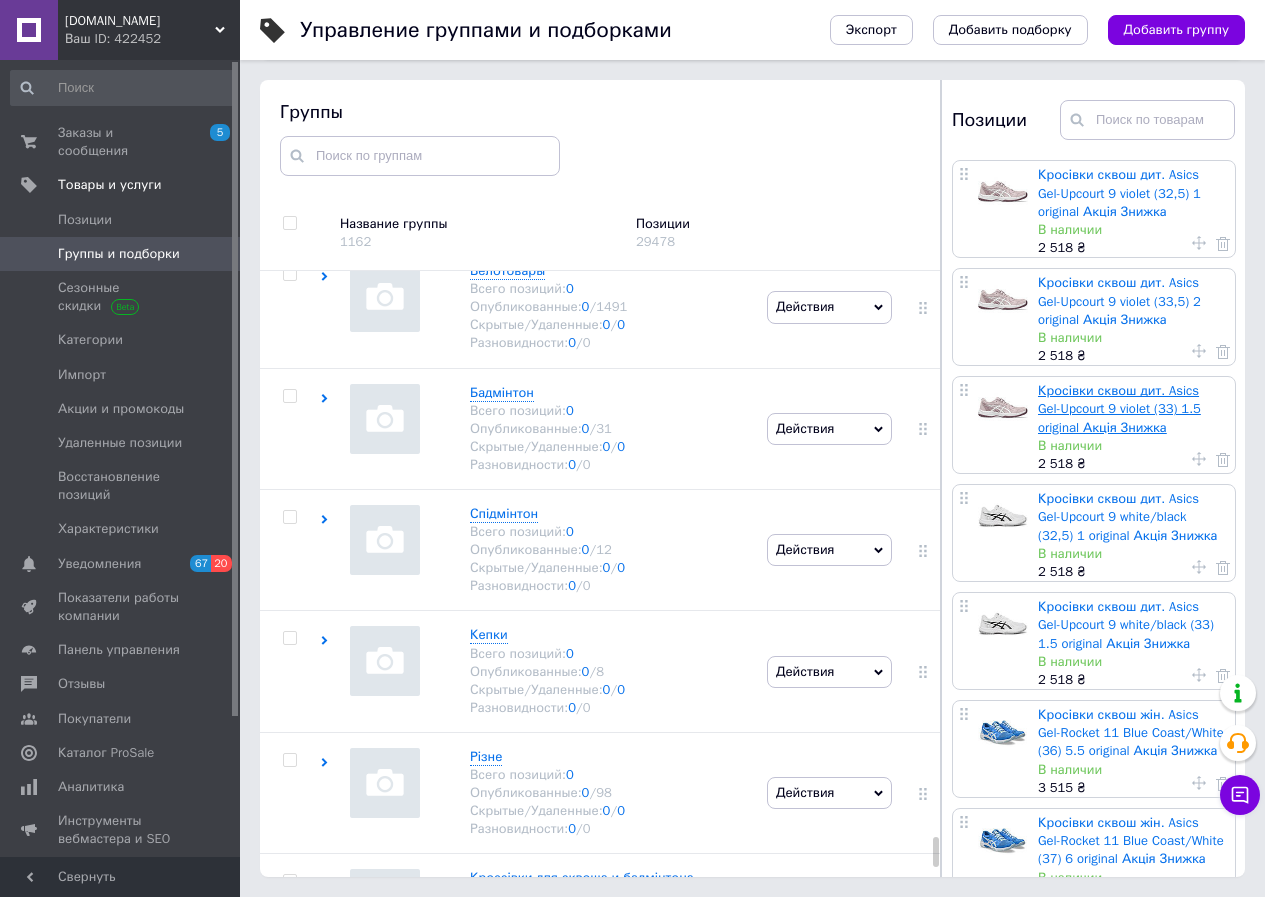 click on "Кросівки сквош дит. Asics Gel-Upcourt 9 violet (33) 1.5 original Акція Знижка" at bounding box center [1119, 408] 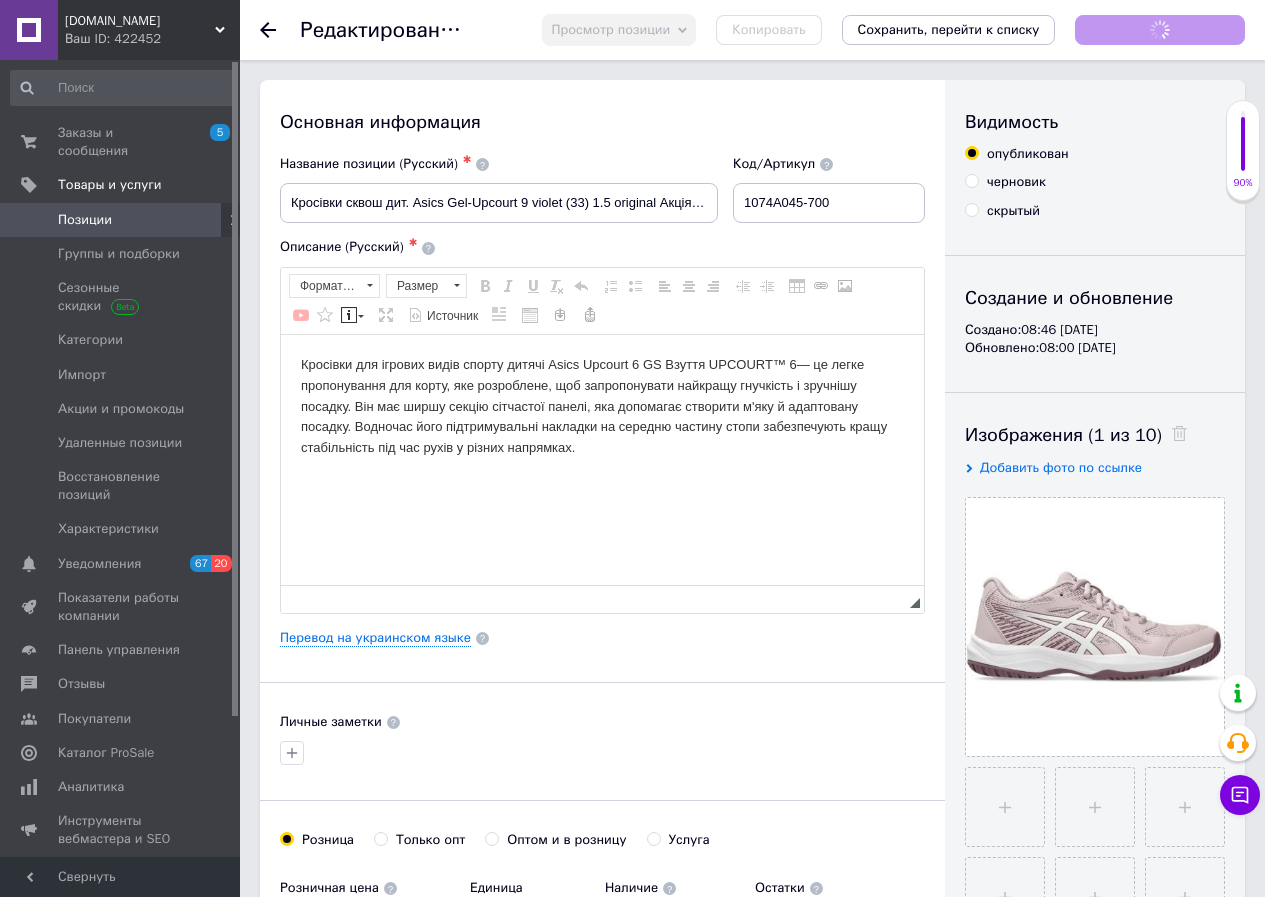 scroll, scrollTop: 0, scrollLeft: 0, axis: both 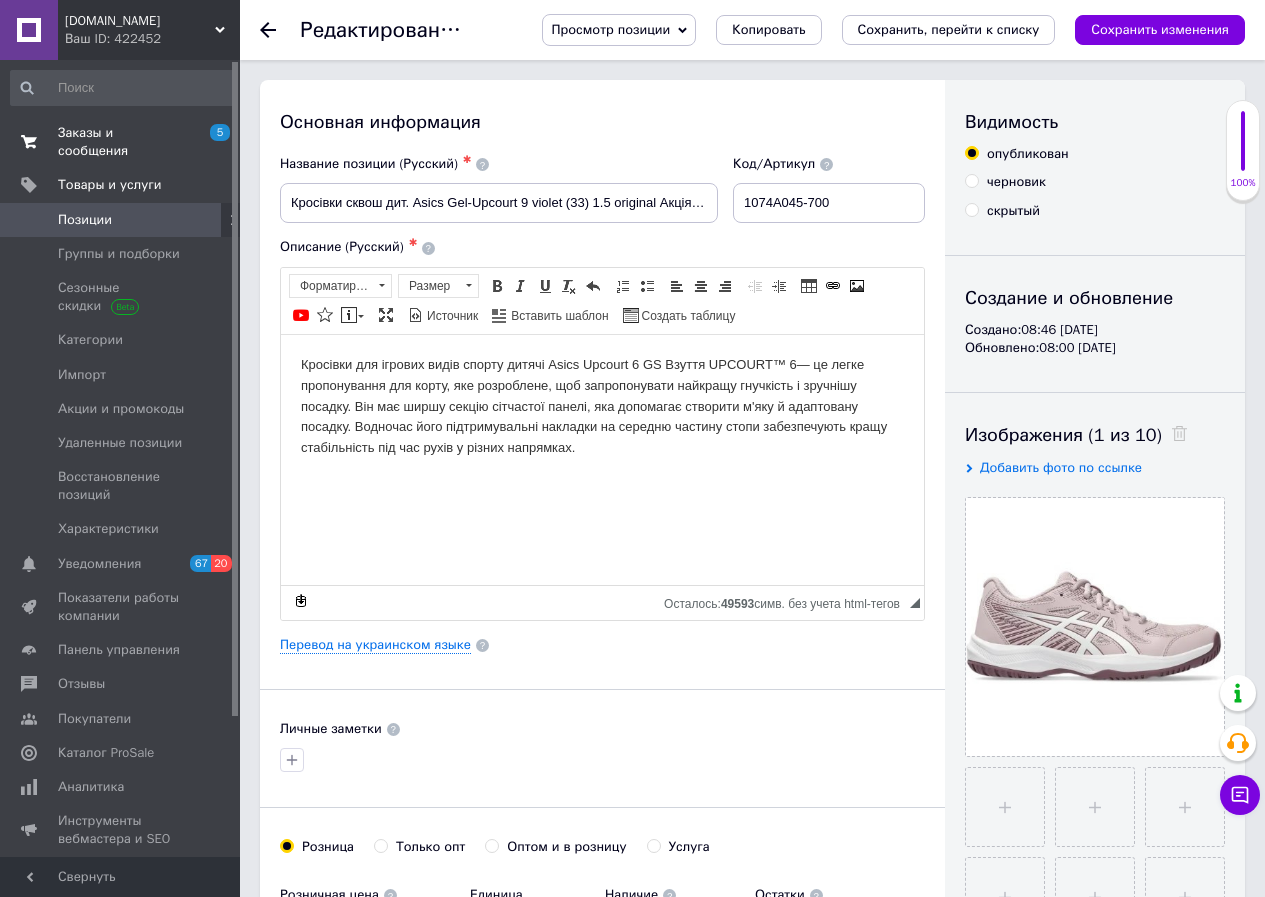 click on "Заказы и сообщения" at bounding box center [121, 142] 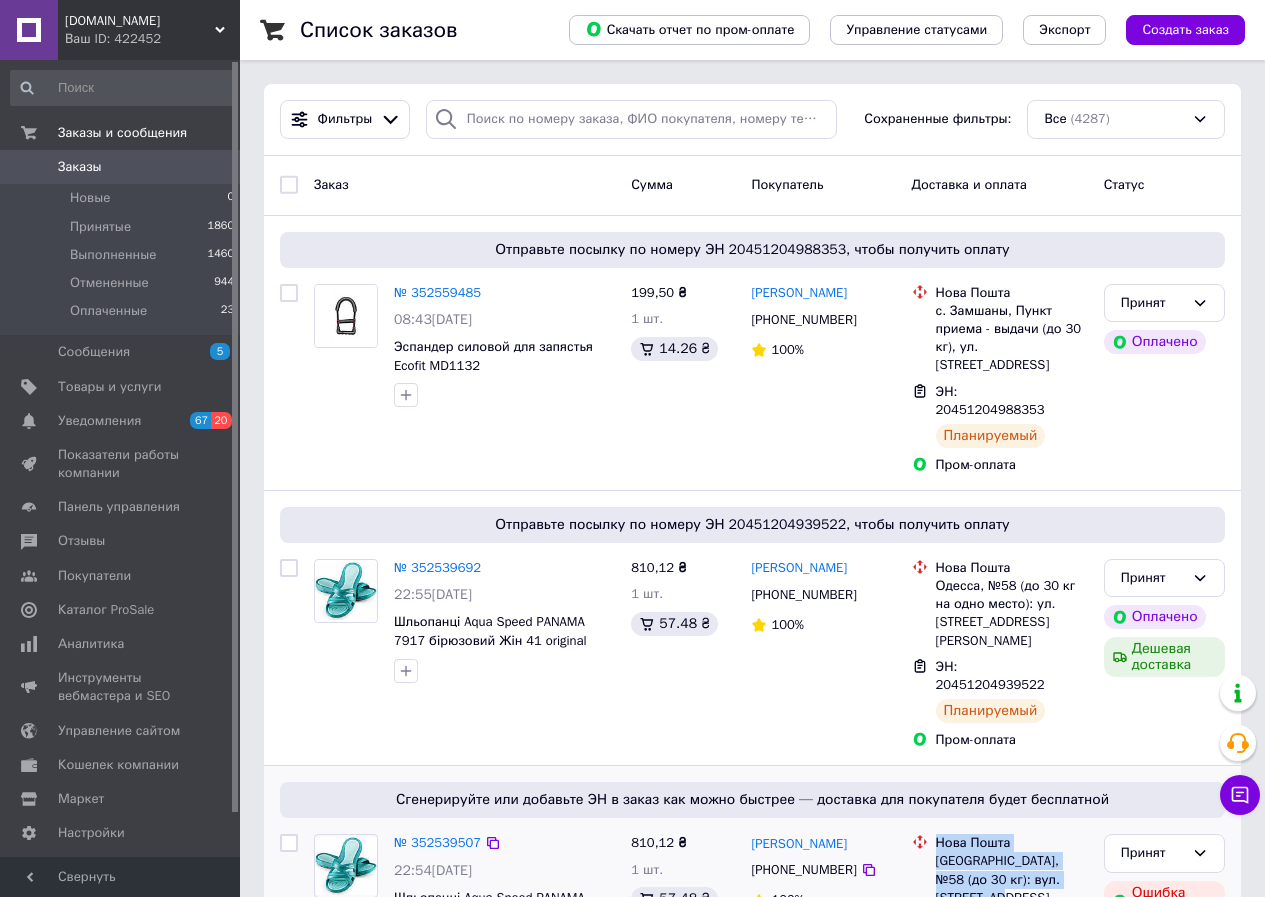 click on "Нова Пошта Одеса, №58 (до 30 кг): вул. Академіка Філатова, 62" at bounding box center [1000, 879] 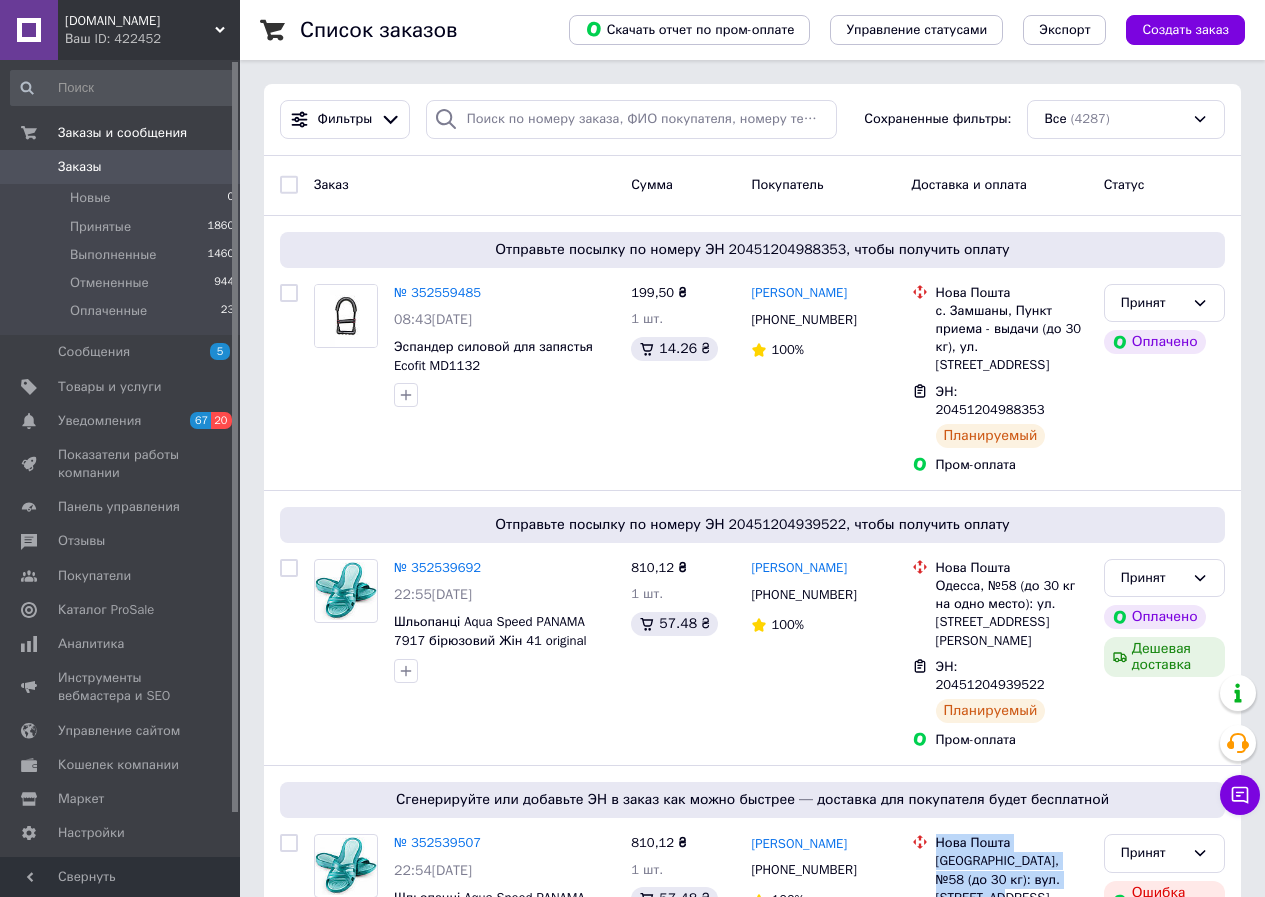 click on "Заказы" at bounding box center [80, 167] 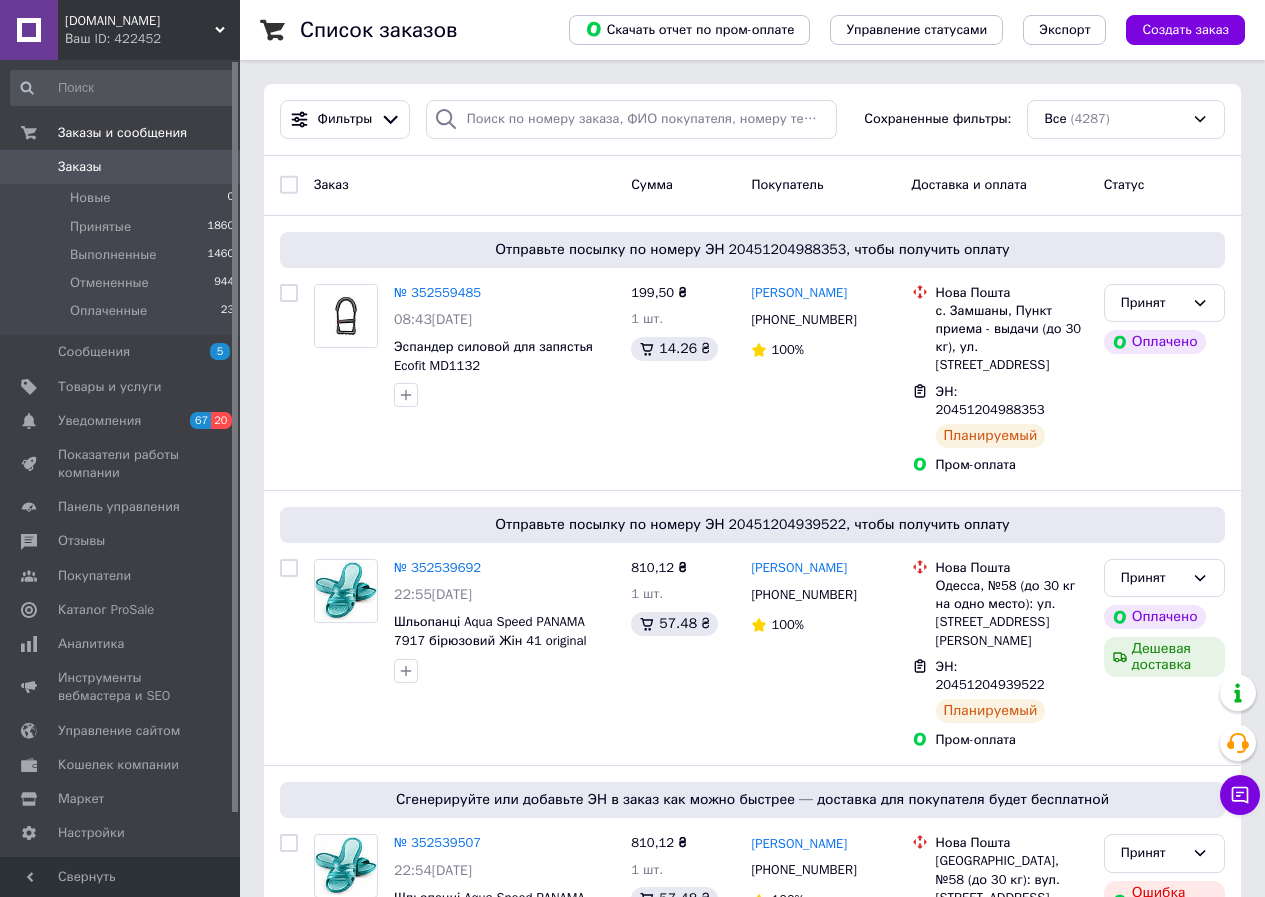 click on "Заказы 0" at bounding box center [123, 167] 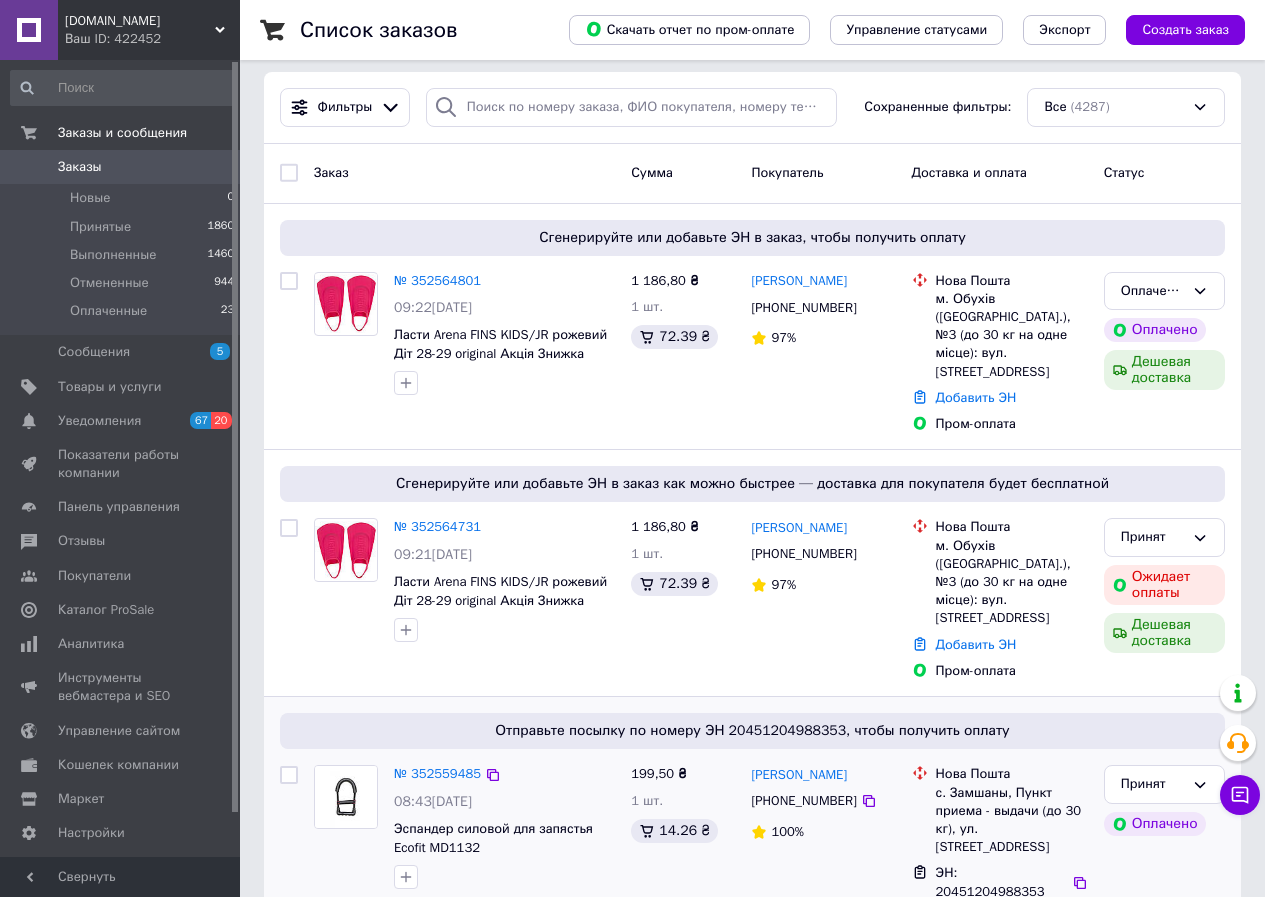 scroll, scrollTop: 0, scrollLeft: 0, axis: both 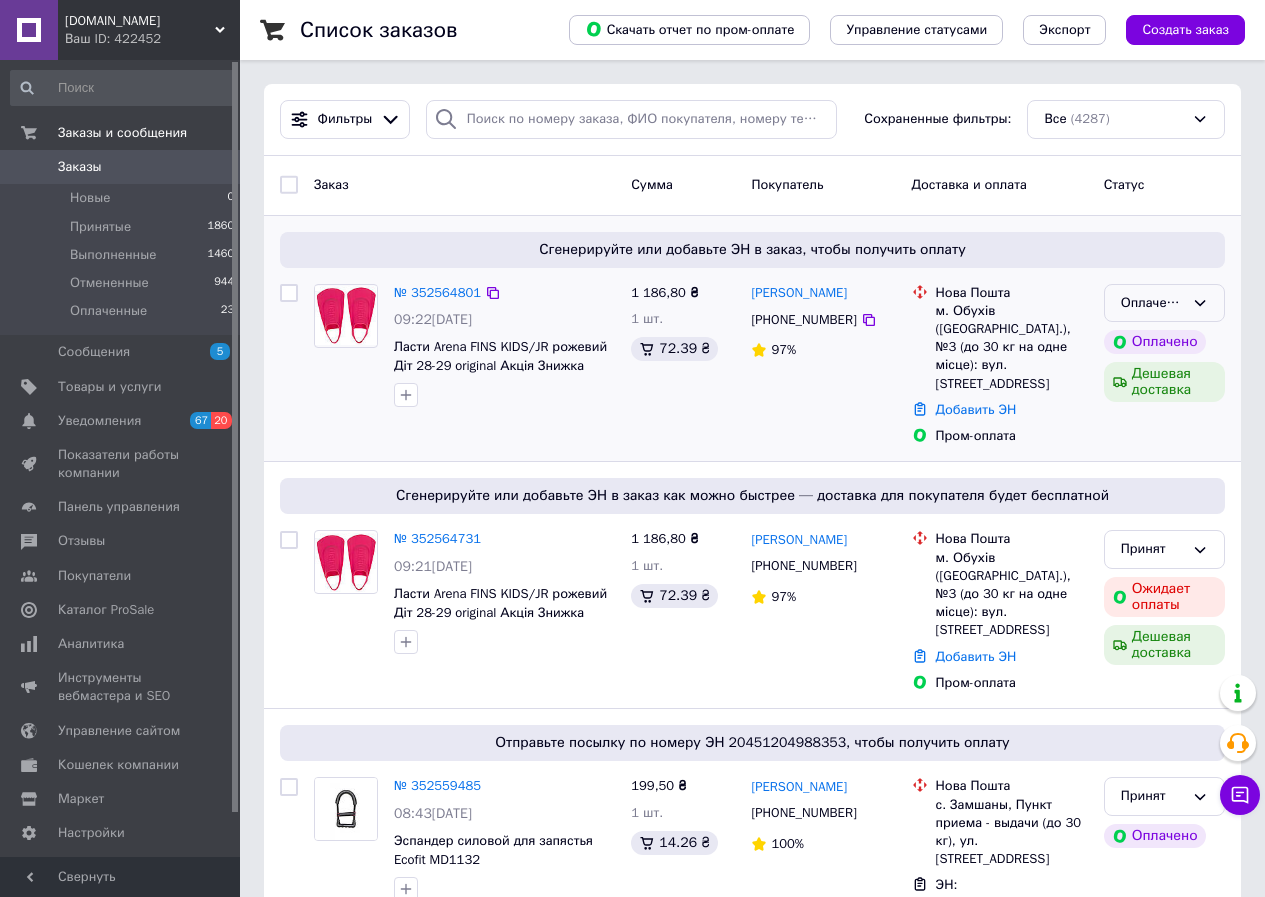 click on "Оплаченный" at bounding box center [1152, 303] 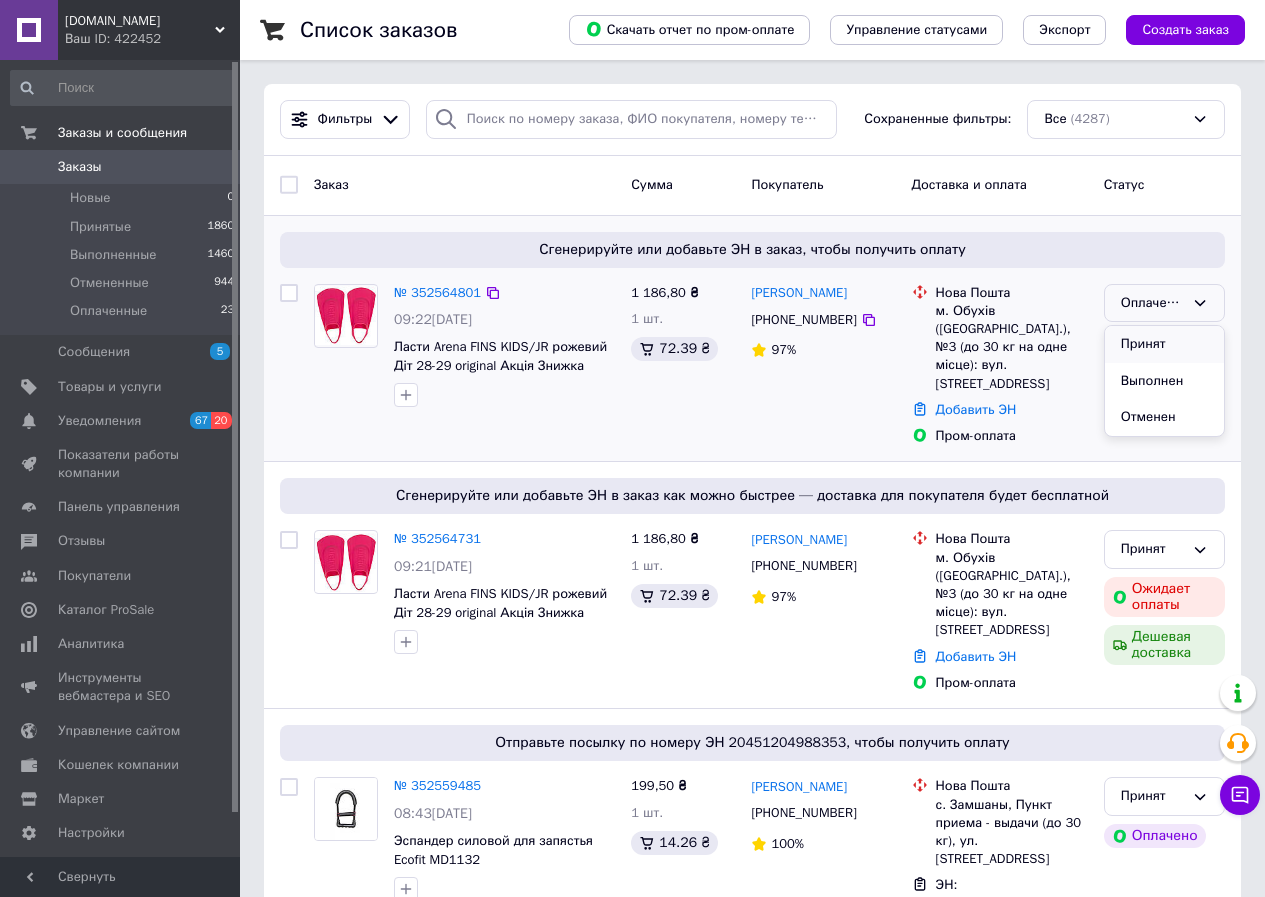 click on "Принят" at bounding box center (1164, 344) 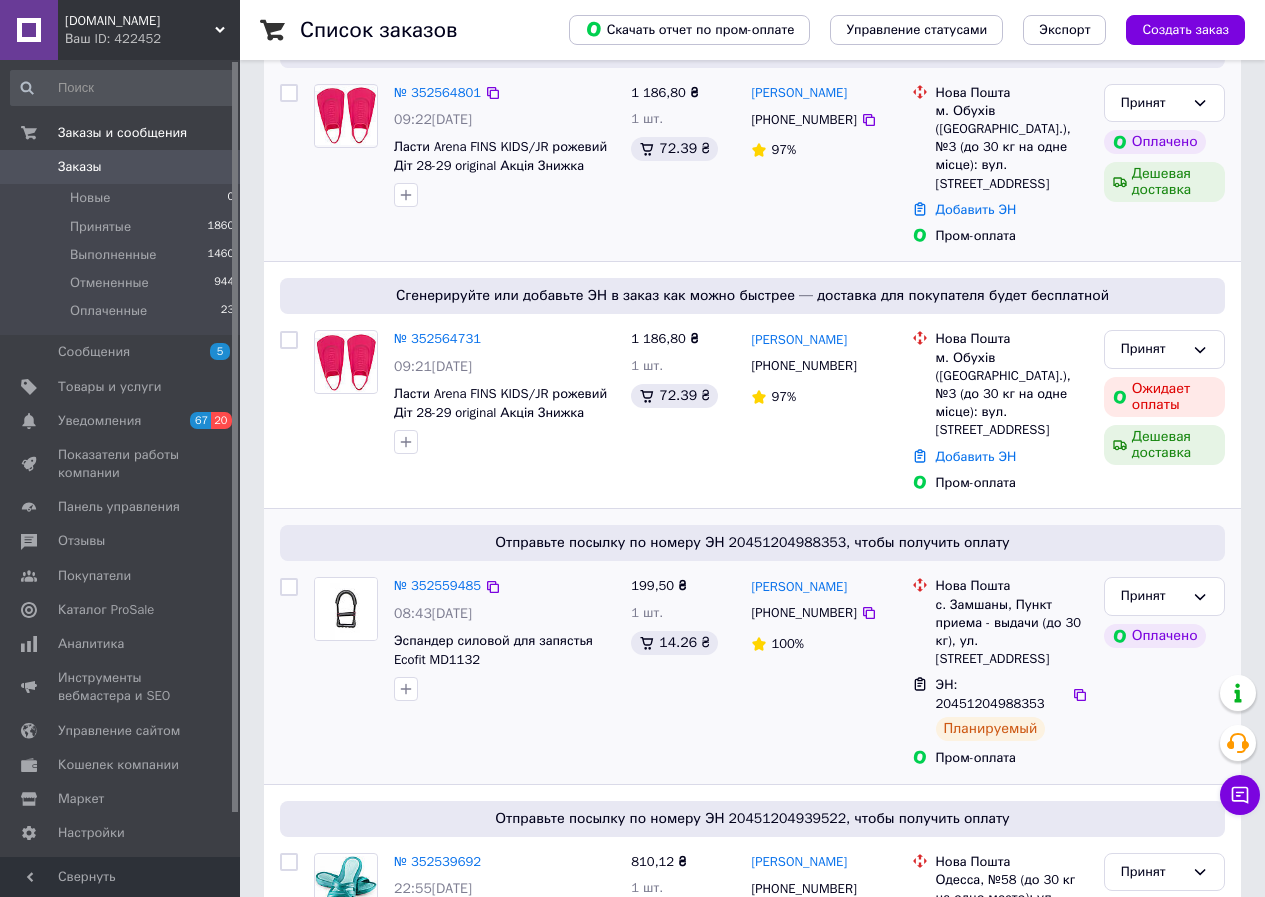 scroll, scrollTop: 0, scrollLeft: 0, axis: both 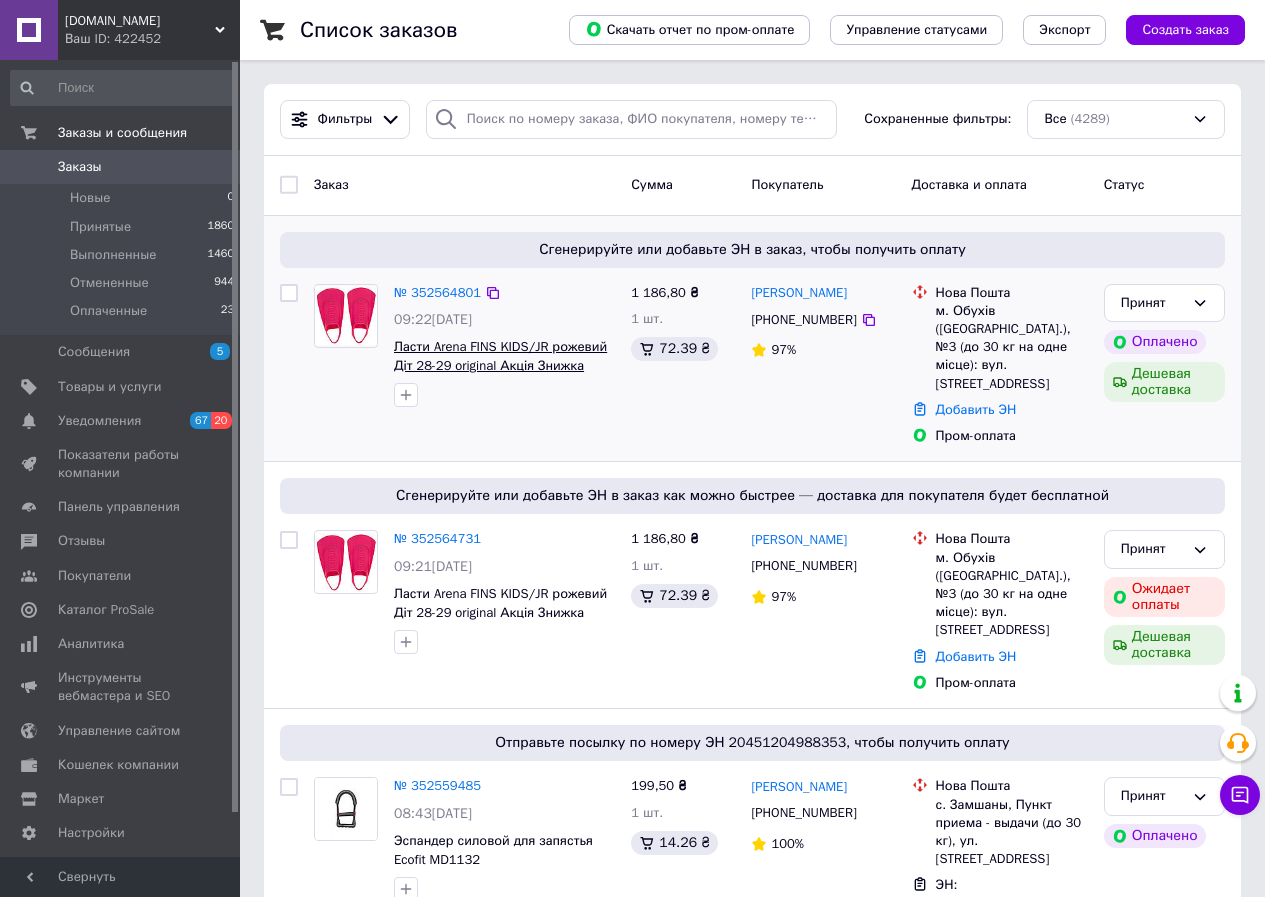 click on "Ласти Arena FINS KIDS/JR рожевий Діт 28-29 original Акція Знижка" at bounding box center (500, 356) 